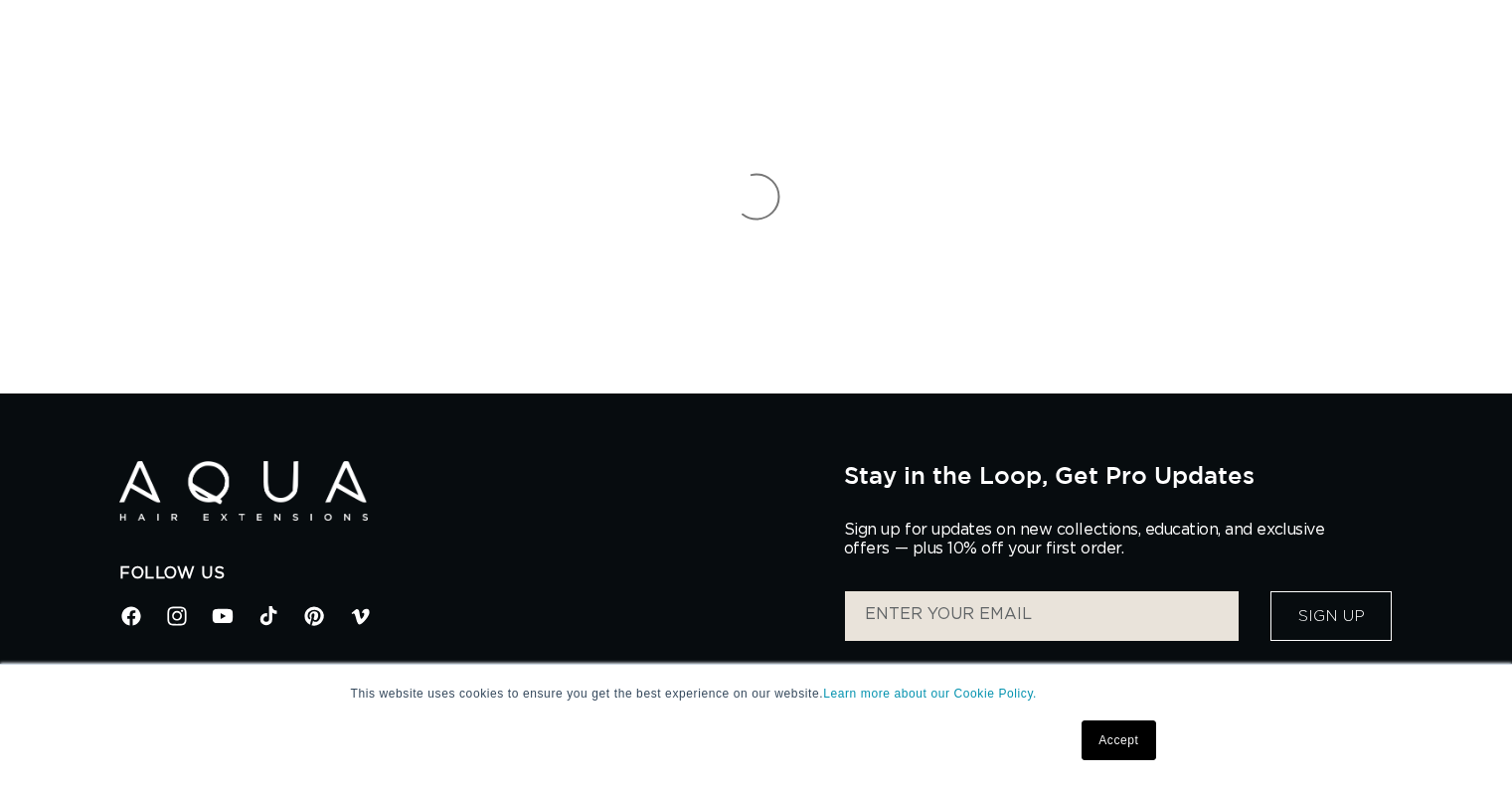 scroll, scrollTop: 0, scrollLeft: 0, axis: both 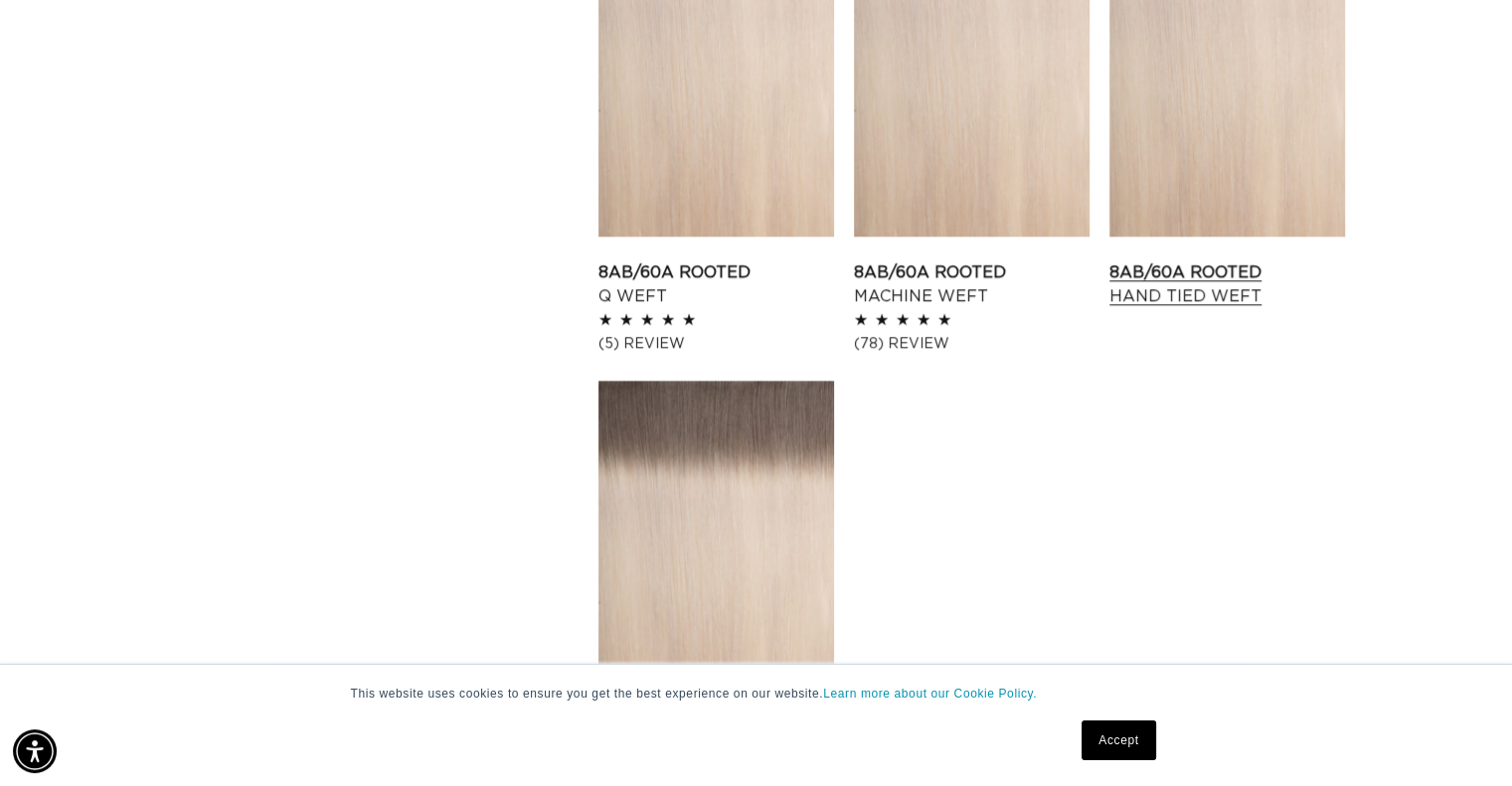 click on "8AB/60A Rooted
Hand Tied Weft" at bounding box center (1227, 284) 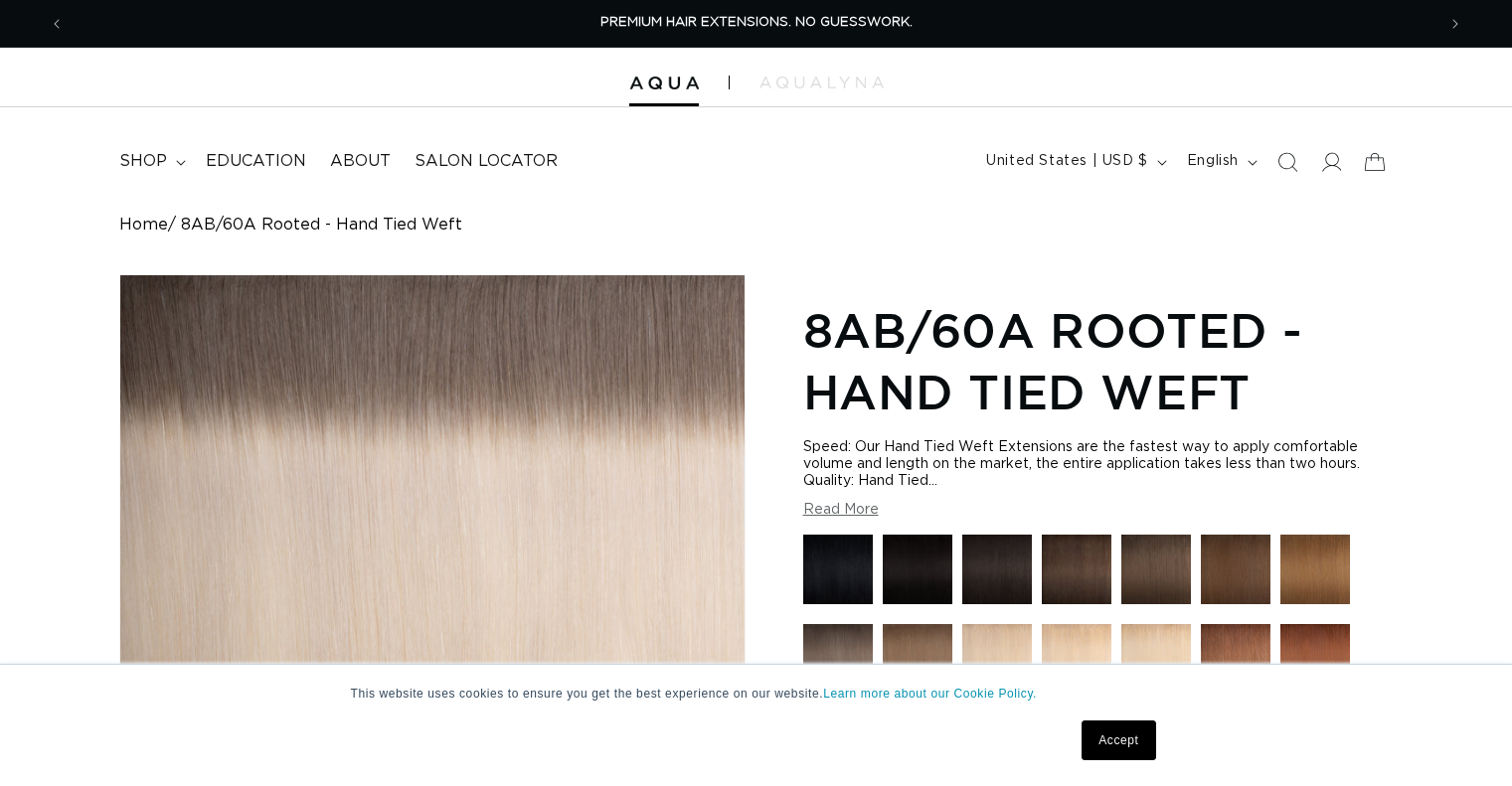 scroll, scrollTop: 0, scrollLeft: 0, axis: both 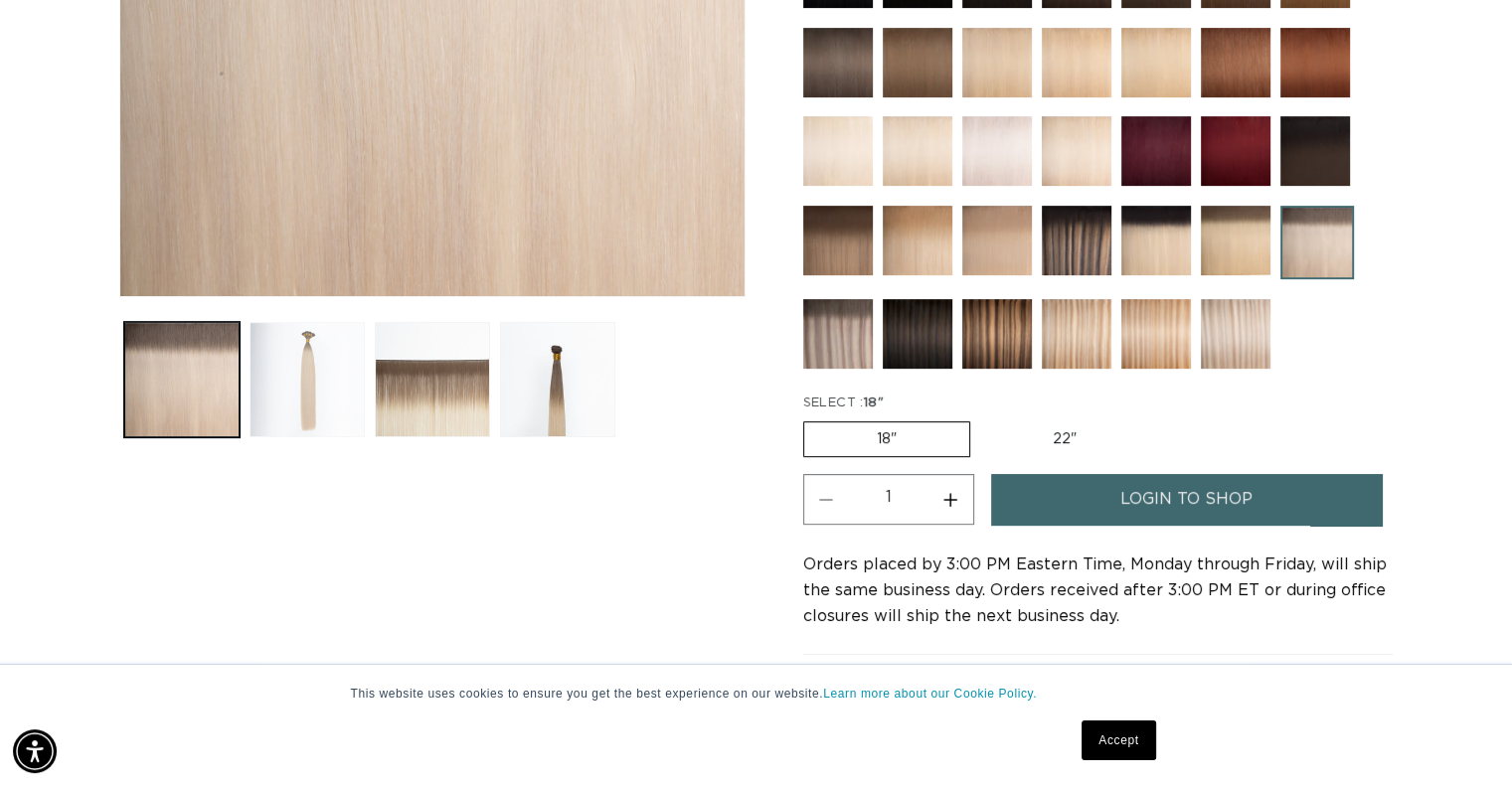 click at bounding box center (307, 380) 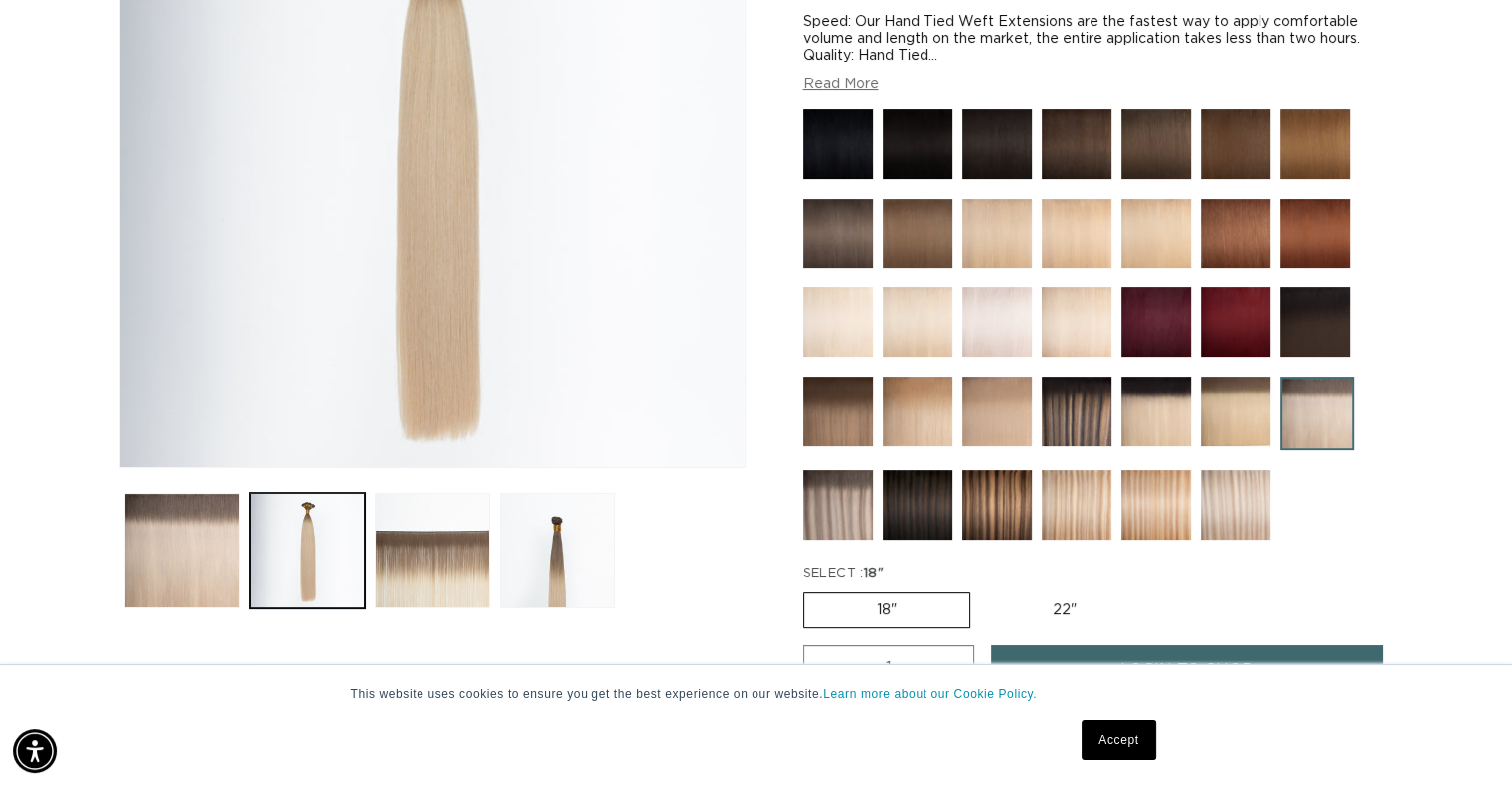 scroll, scrollTop: 572, scrollLeft: 0, axis: vertical 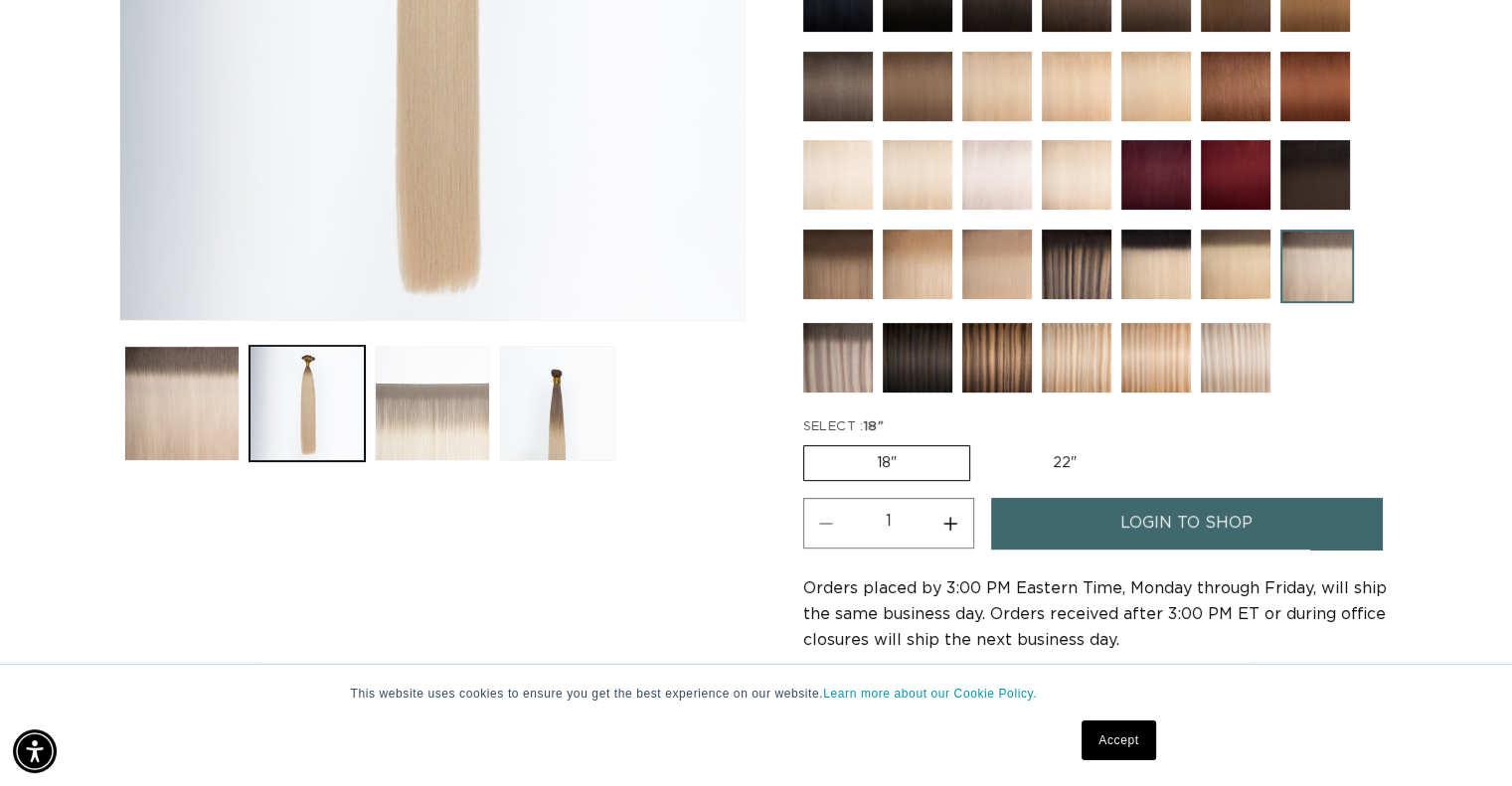 click at bounding box center [432, 403] 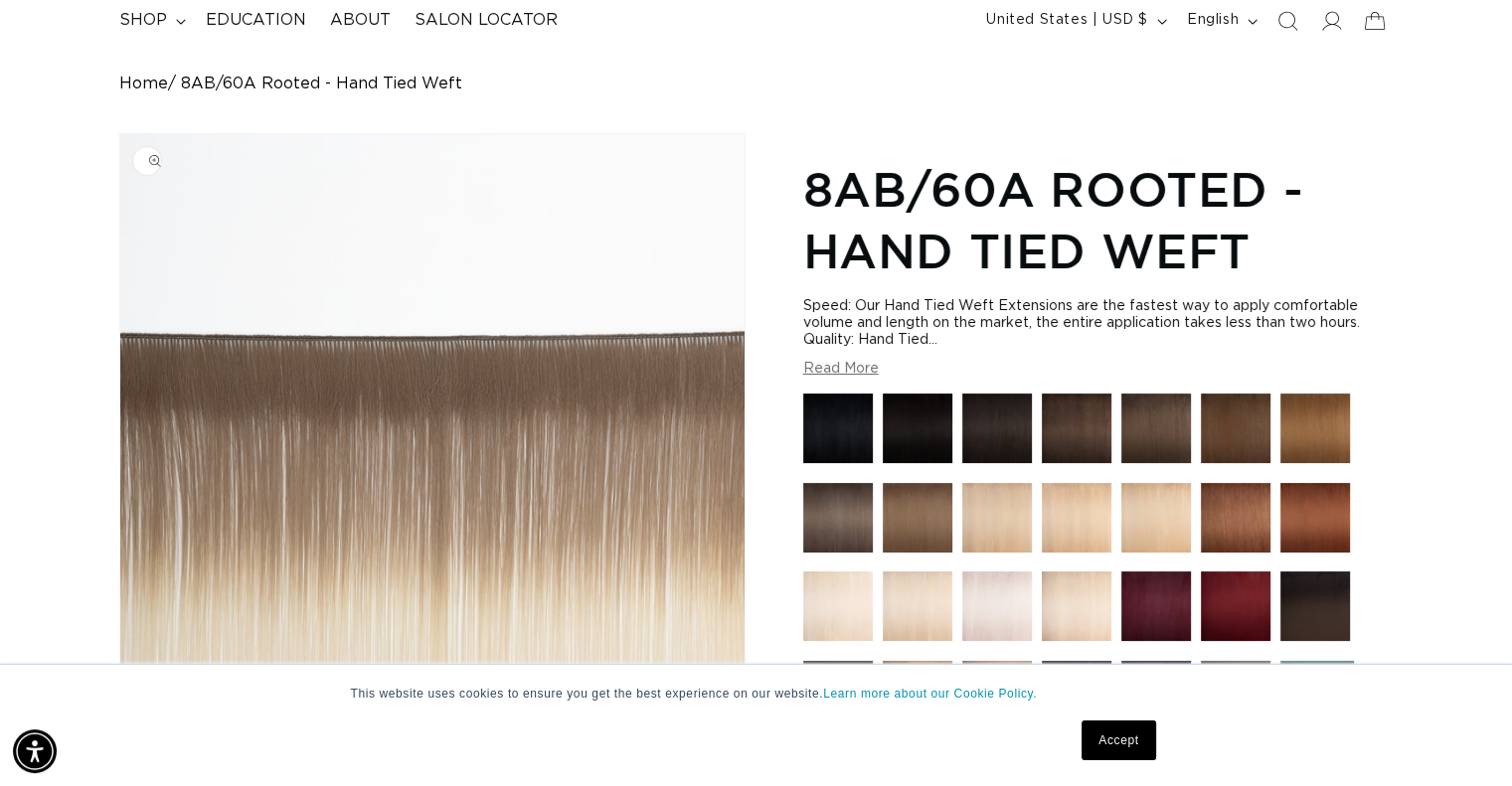 scroll, scrollTop: 274, scrollLeft: 0, axis: vertical 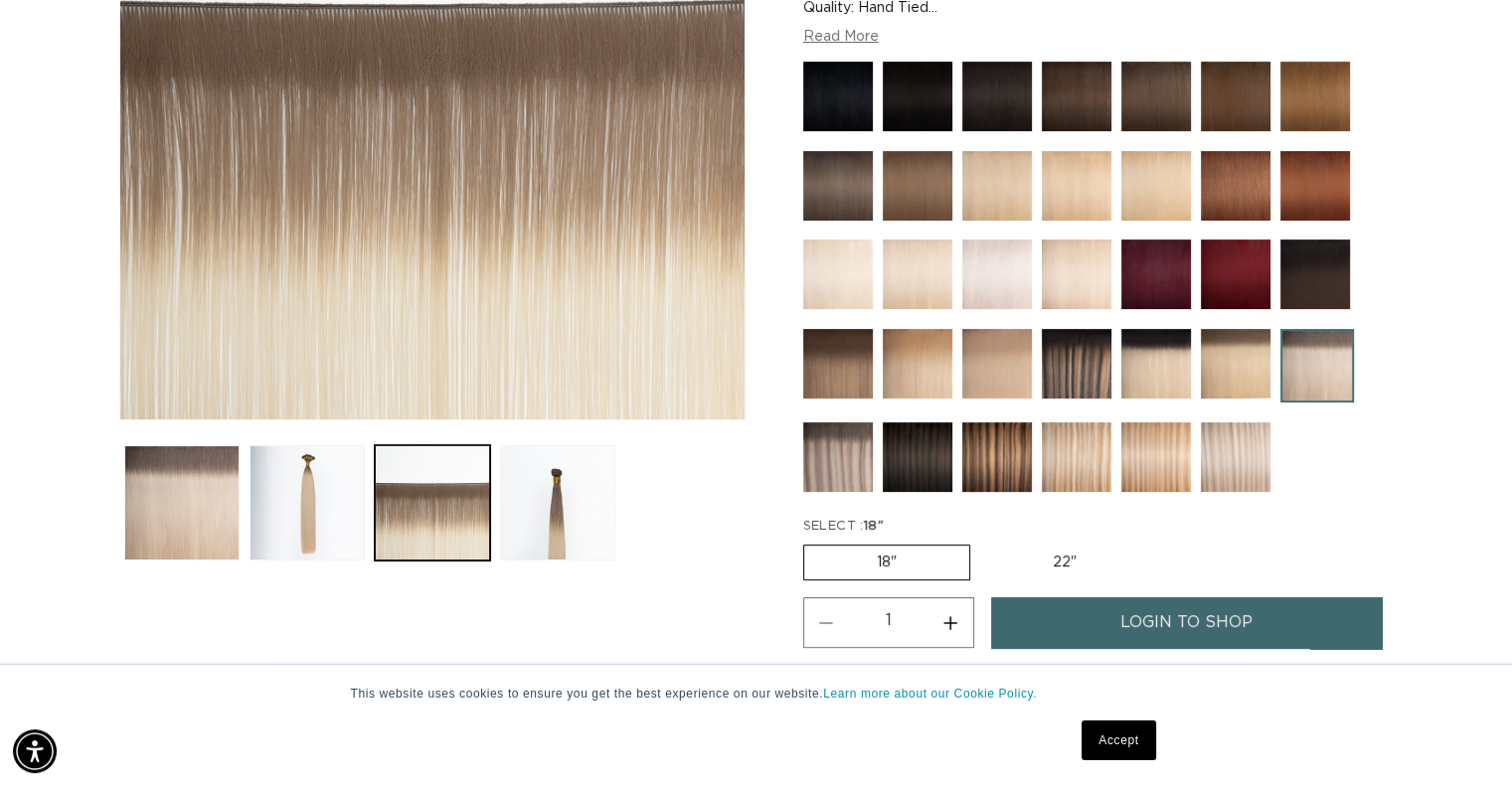 click at bounding box center (1077, 274) 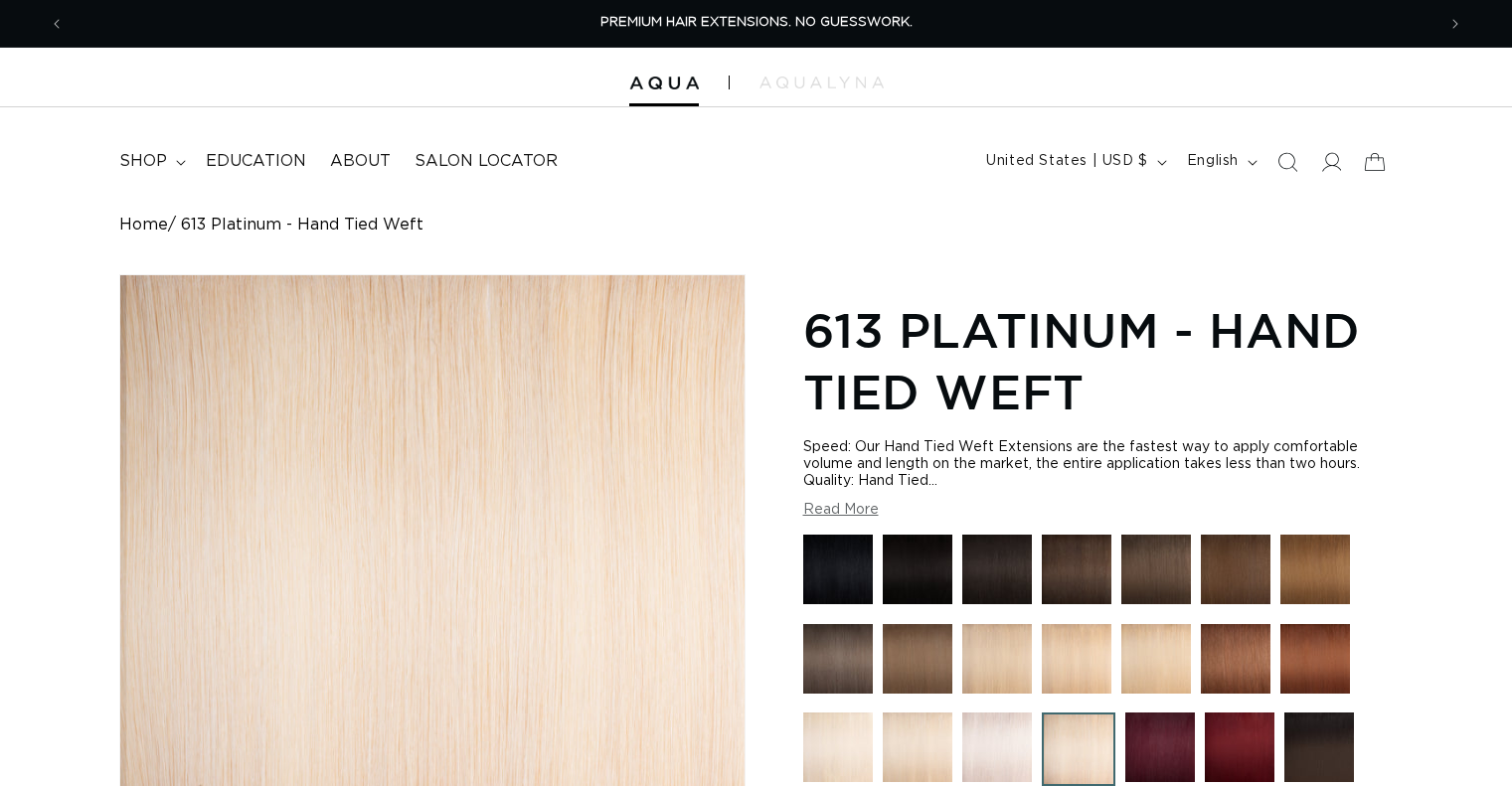 scroll, scrollTop: 0, scrollLeft: 0, axis: both 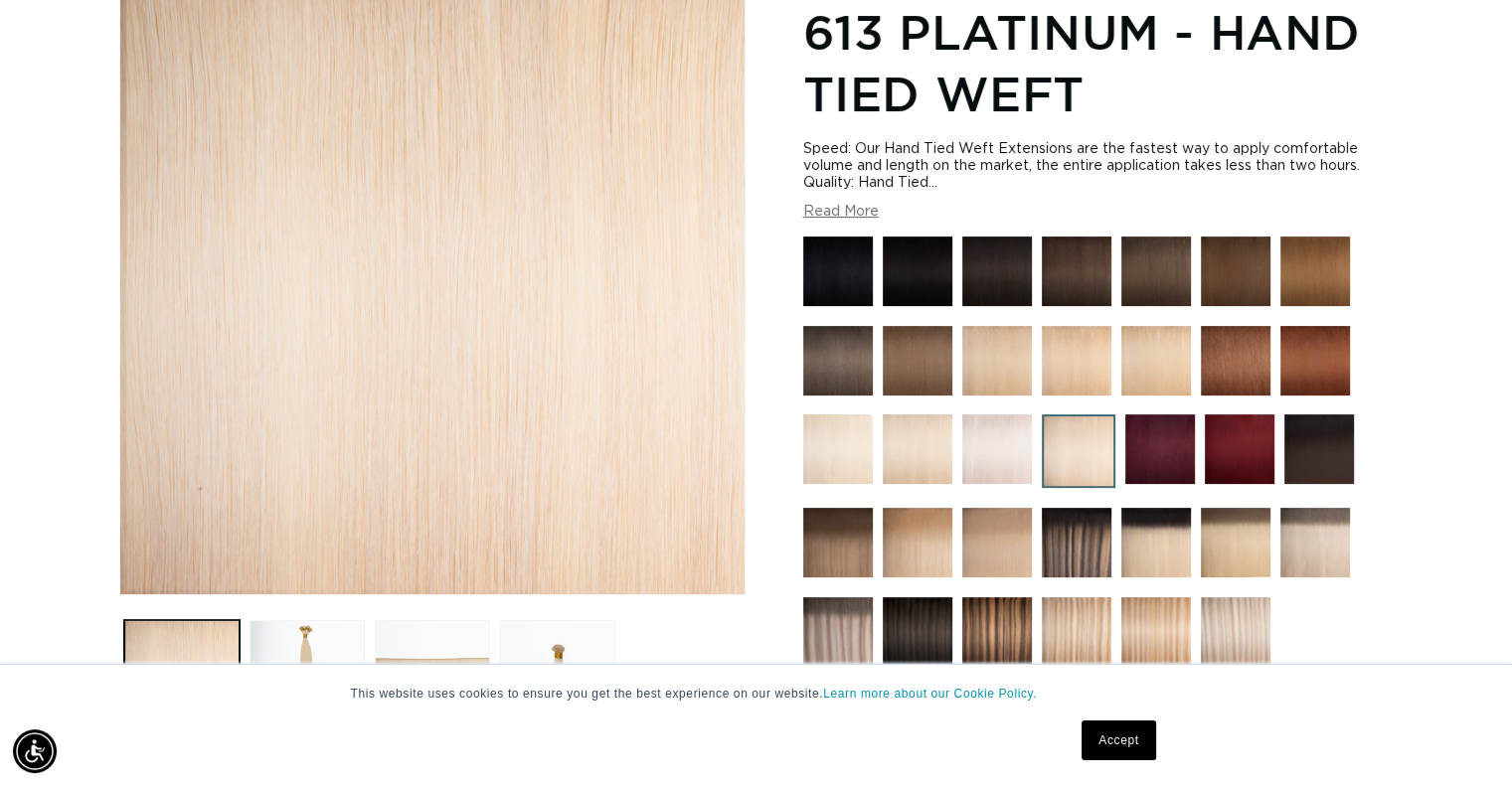 click at bounding box center (918, 449) 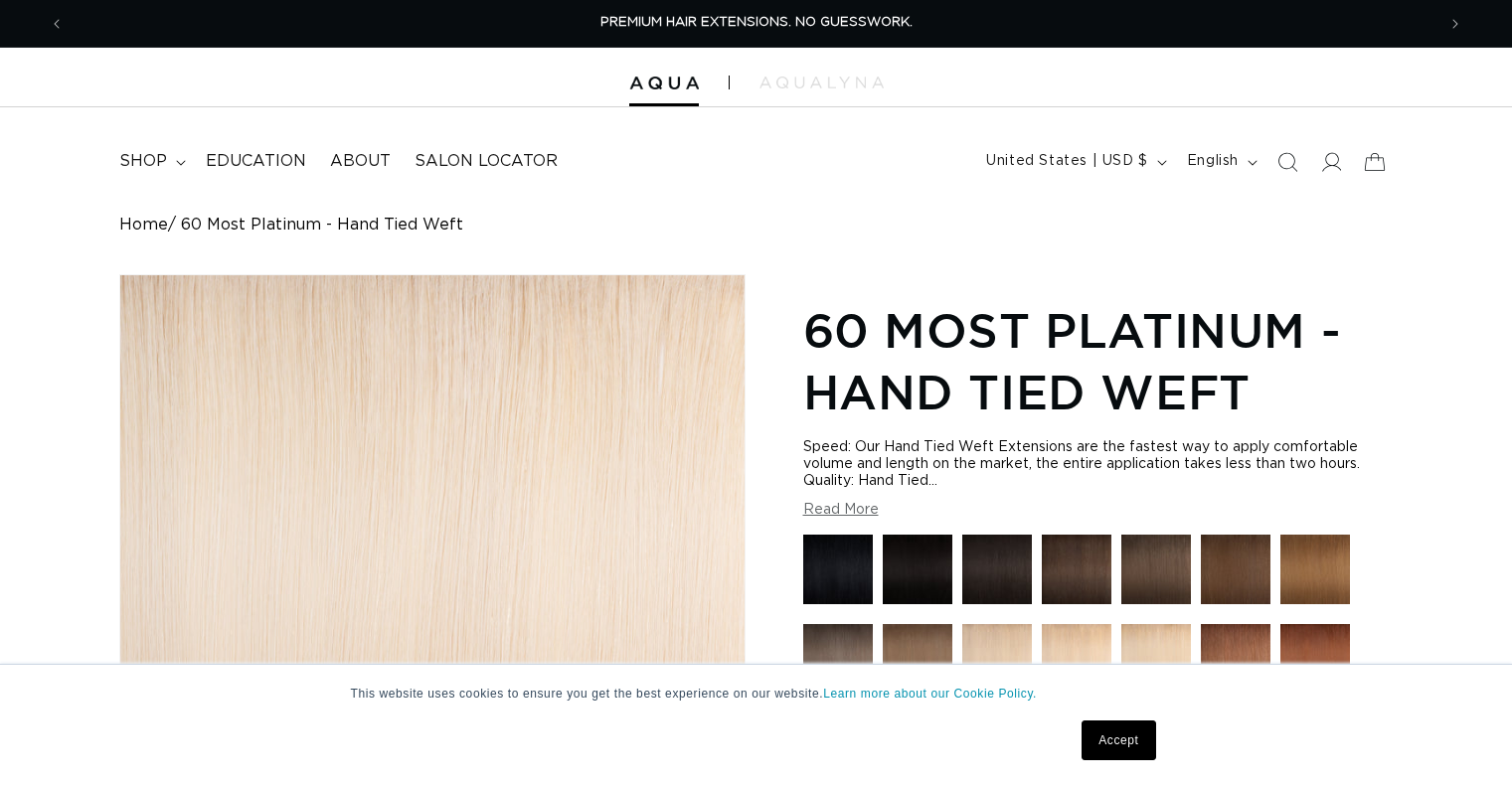 scroll, scrollTop: 0, scrollLeft: 0, axis: both 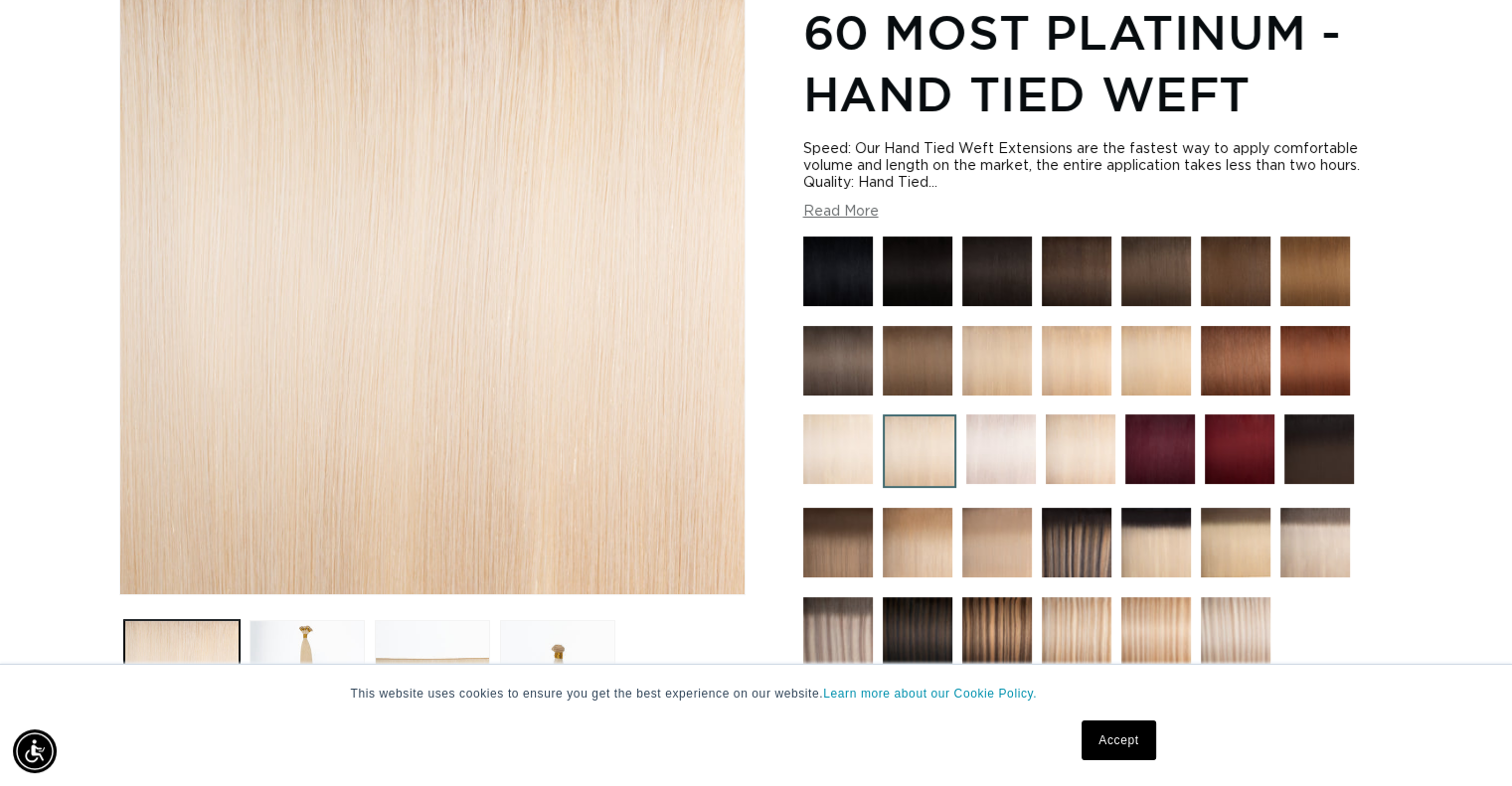 click at bounding box center (838, 449) 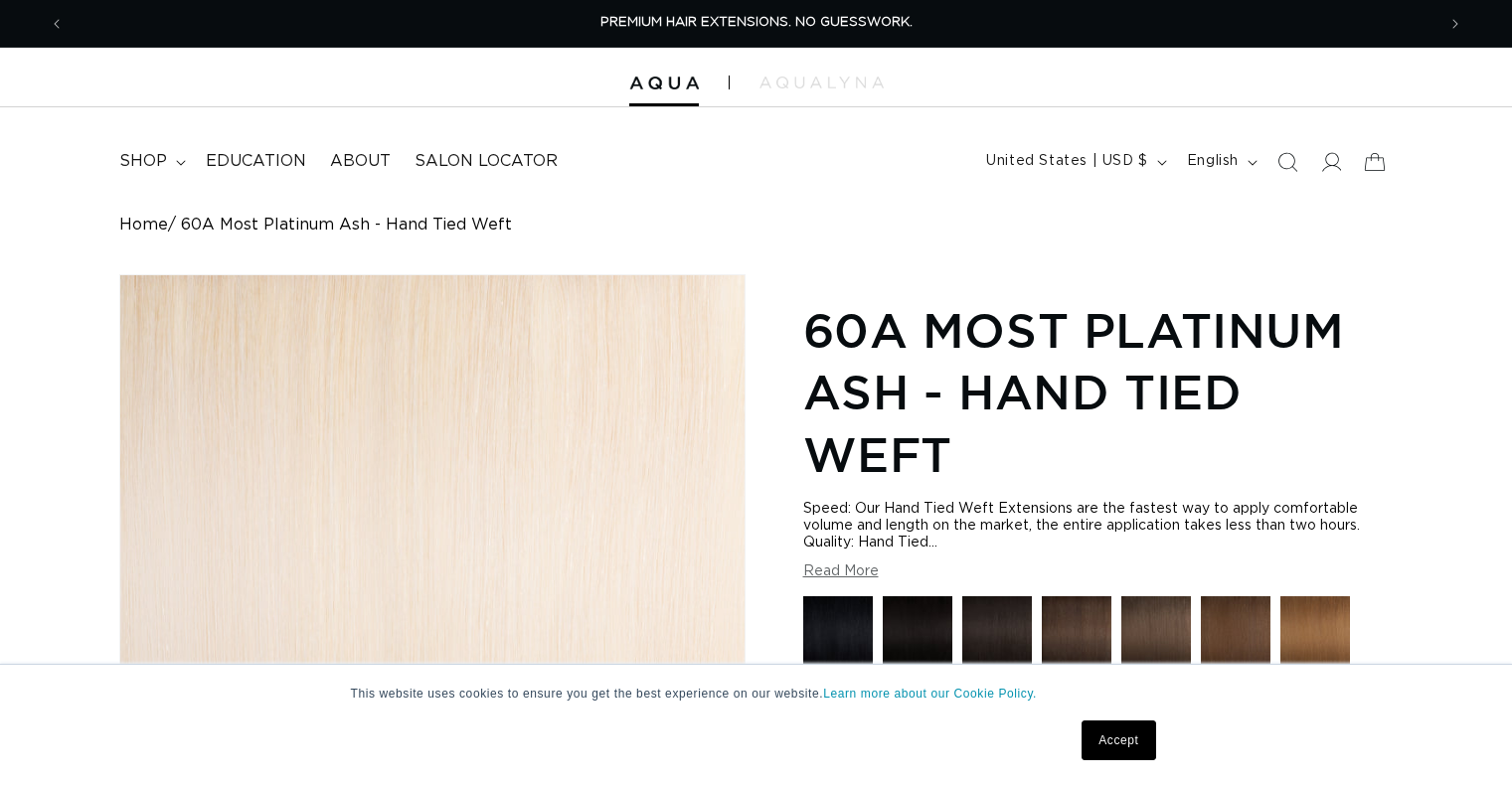 scroll, scrollTop: 14, scrollLeft: 0, axis: vertical 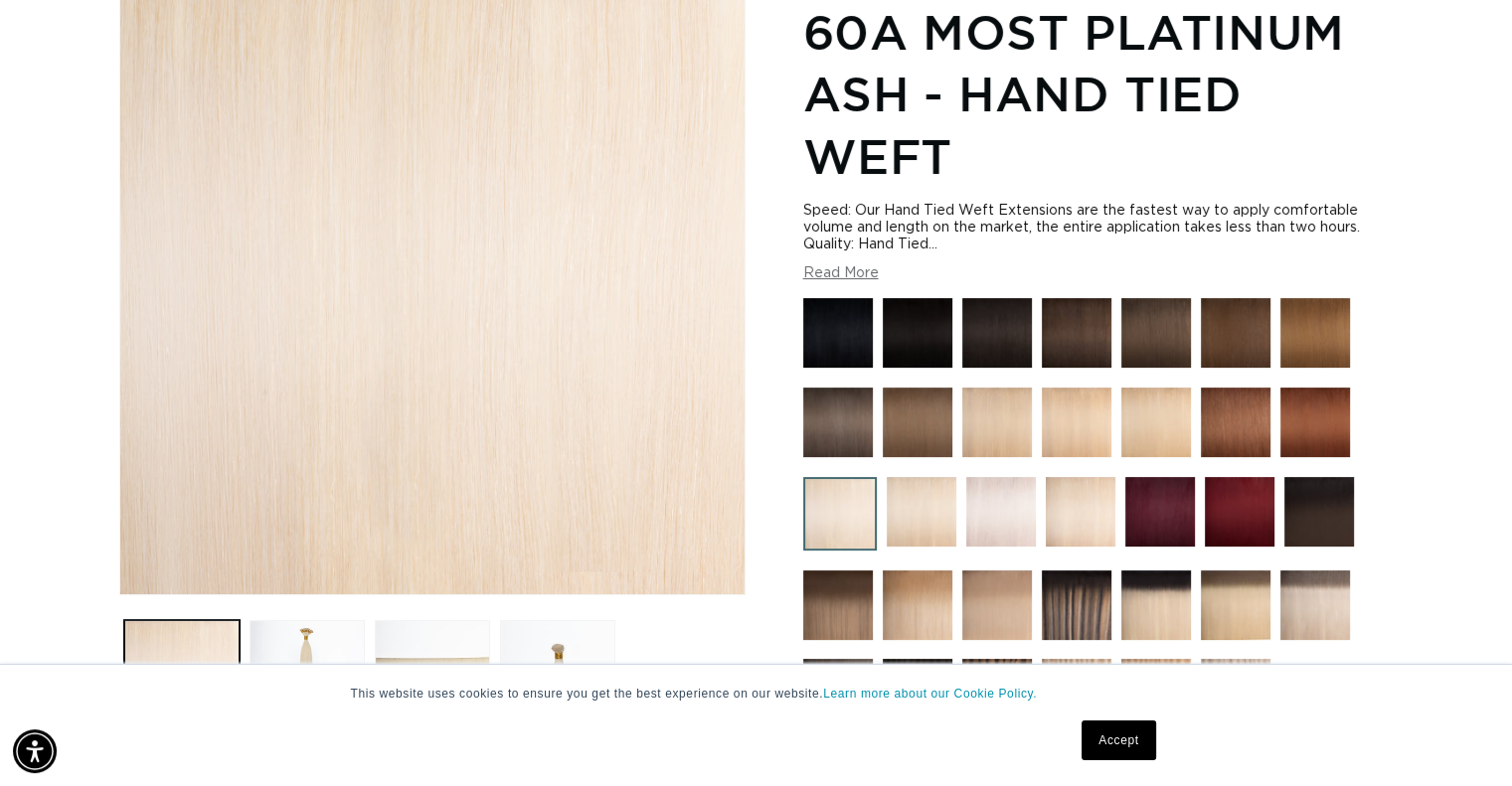 click at bounding box center (1156, 422) 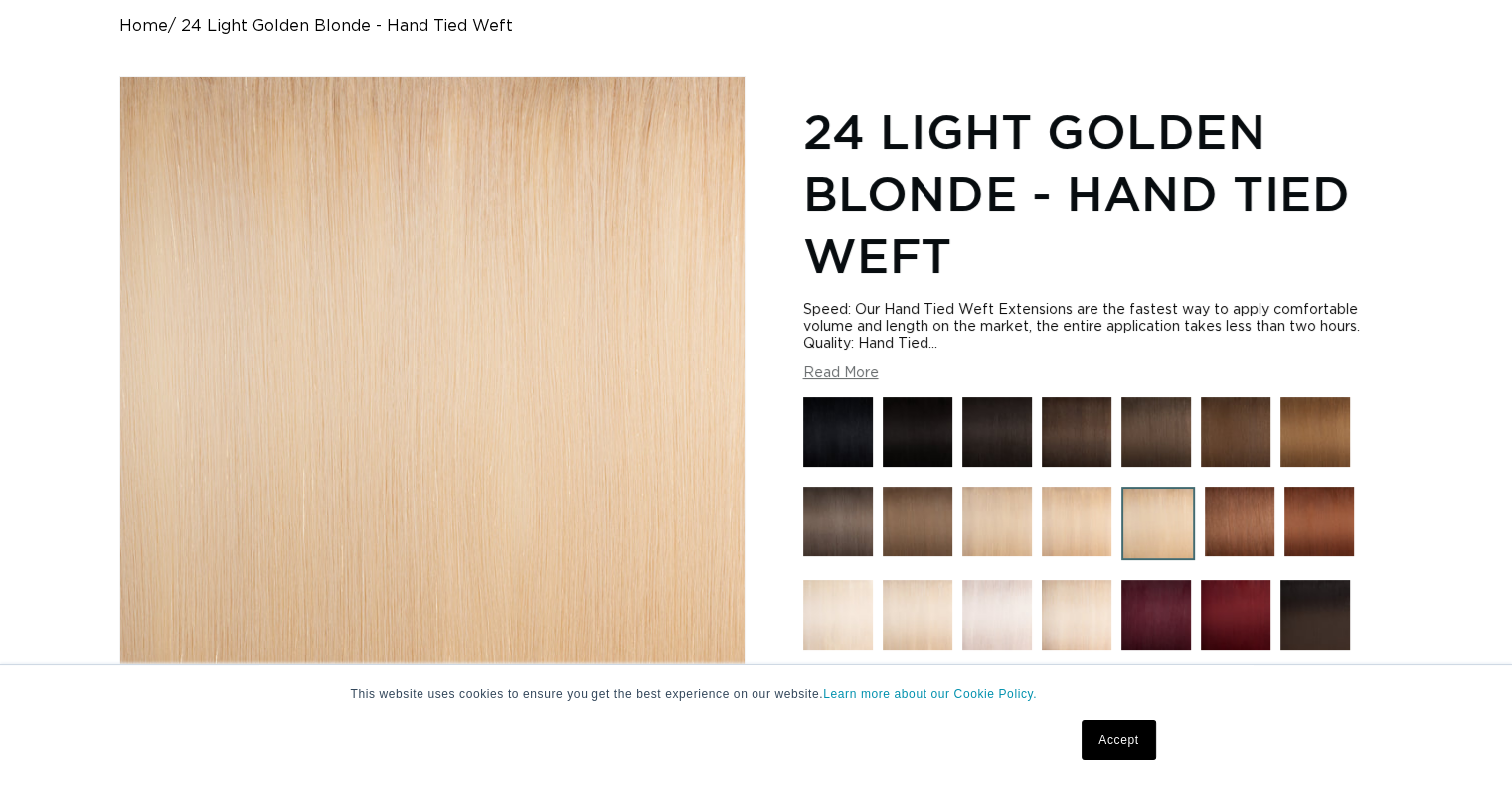 scroll, scrollTop: 0, scrollLeft: 0, axis: both 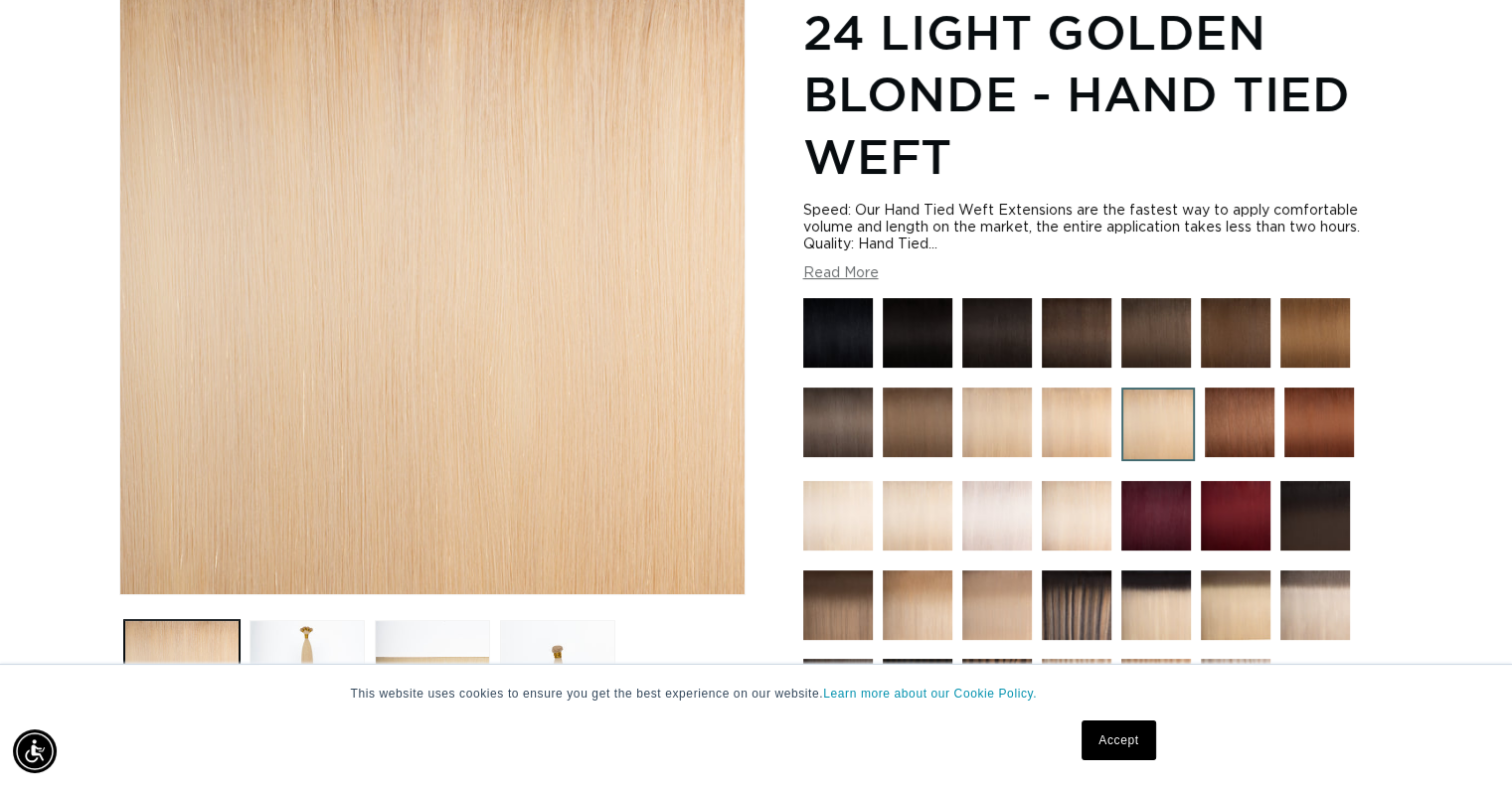 click at bounding box center (1077, 516) 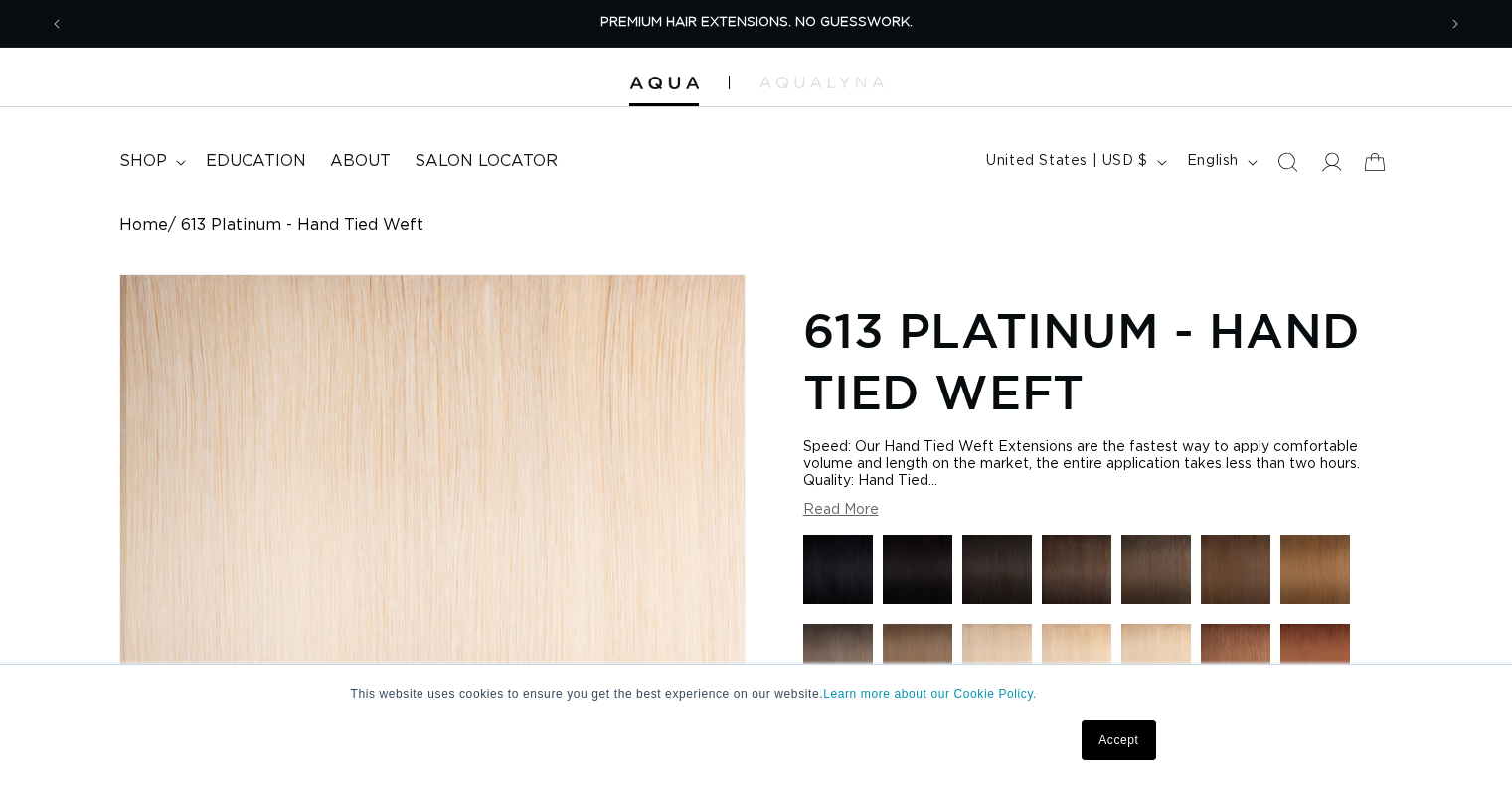 scroll, scrollTop: 0, scrollLeft: 0, axis: both 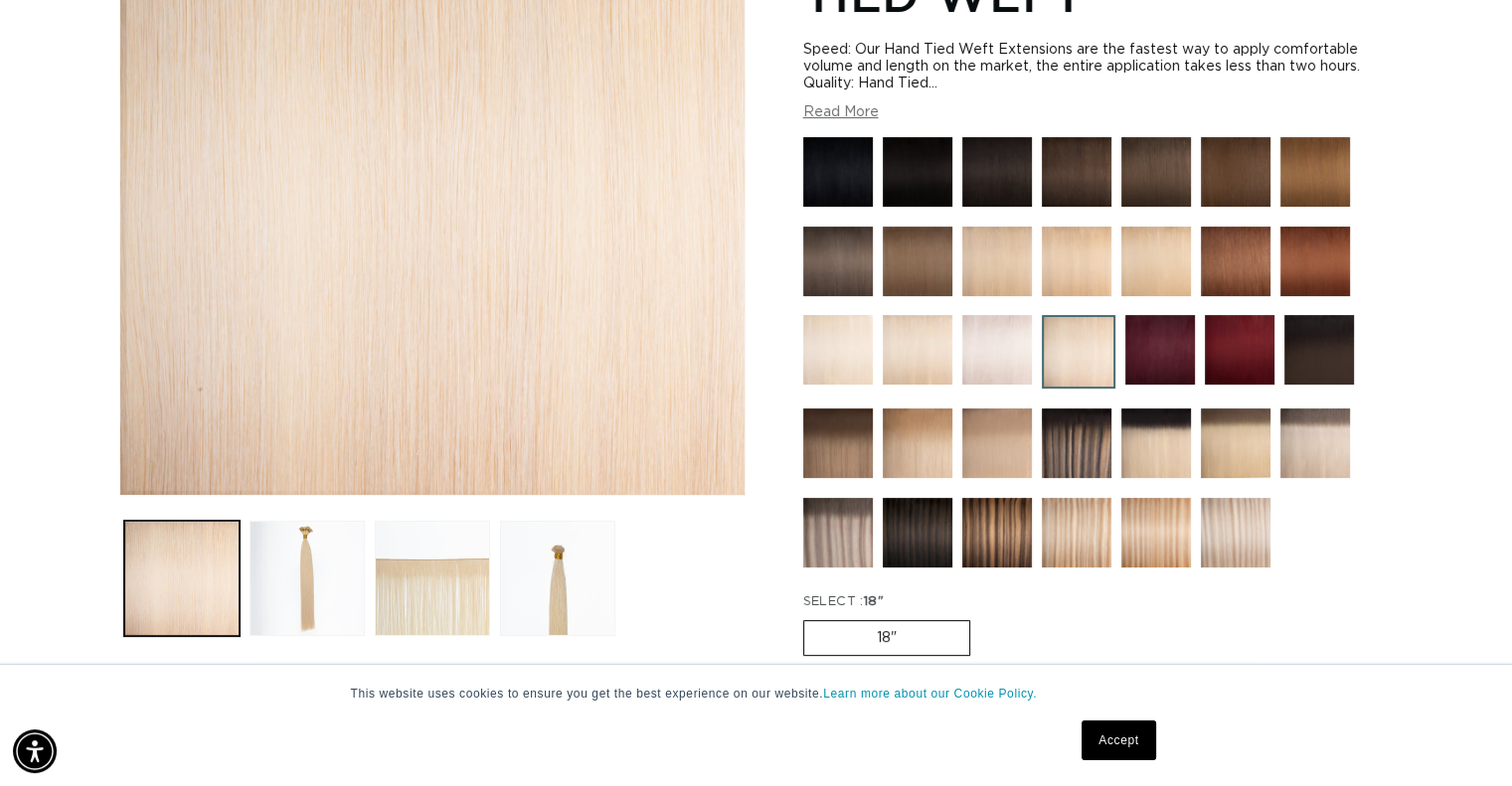 click at bounding box center [918, 350] 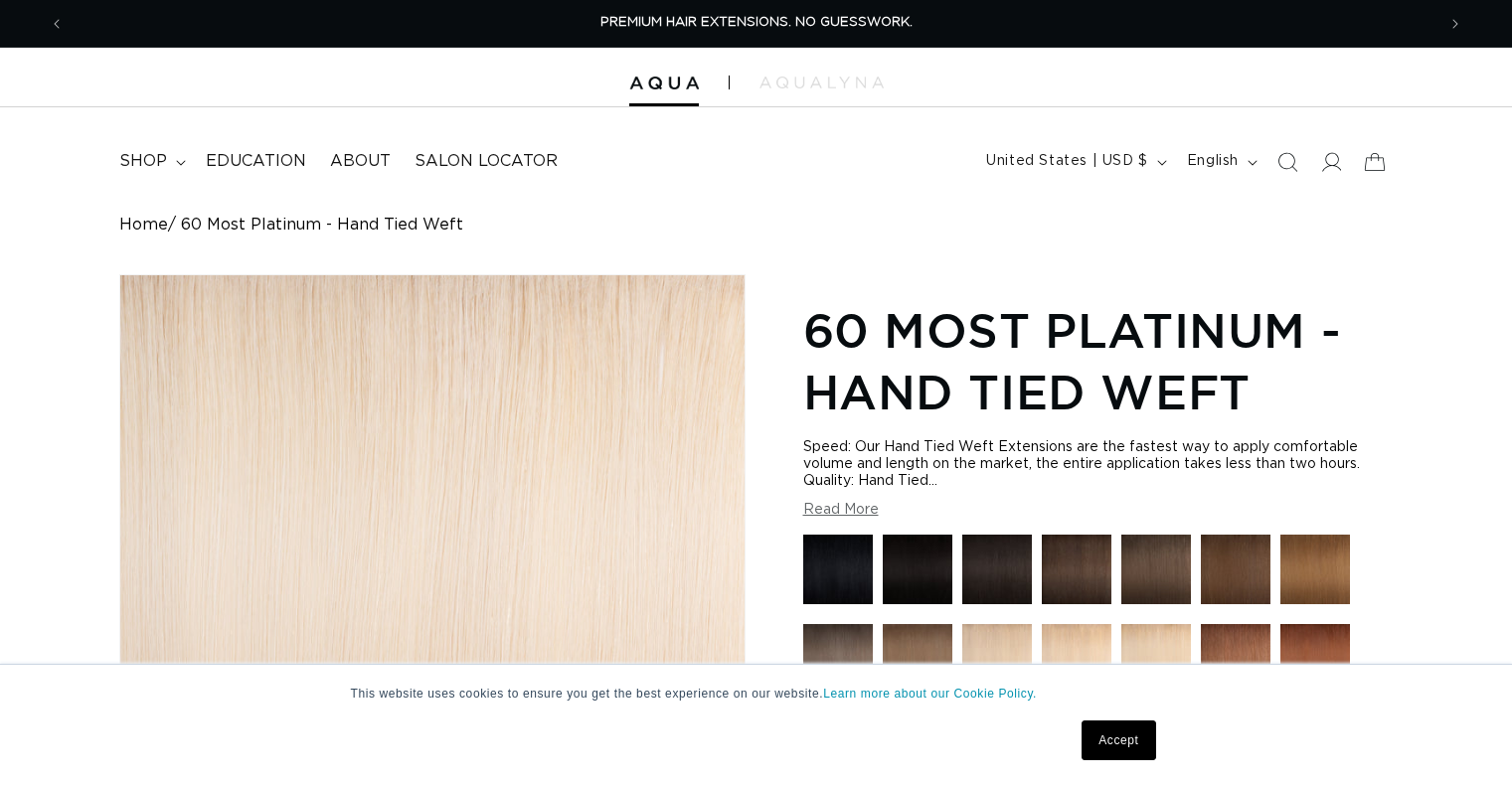 scroll, scrollTop: 286, scrollLeft: 0, axis: vertical 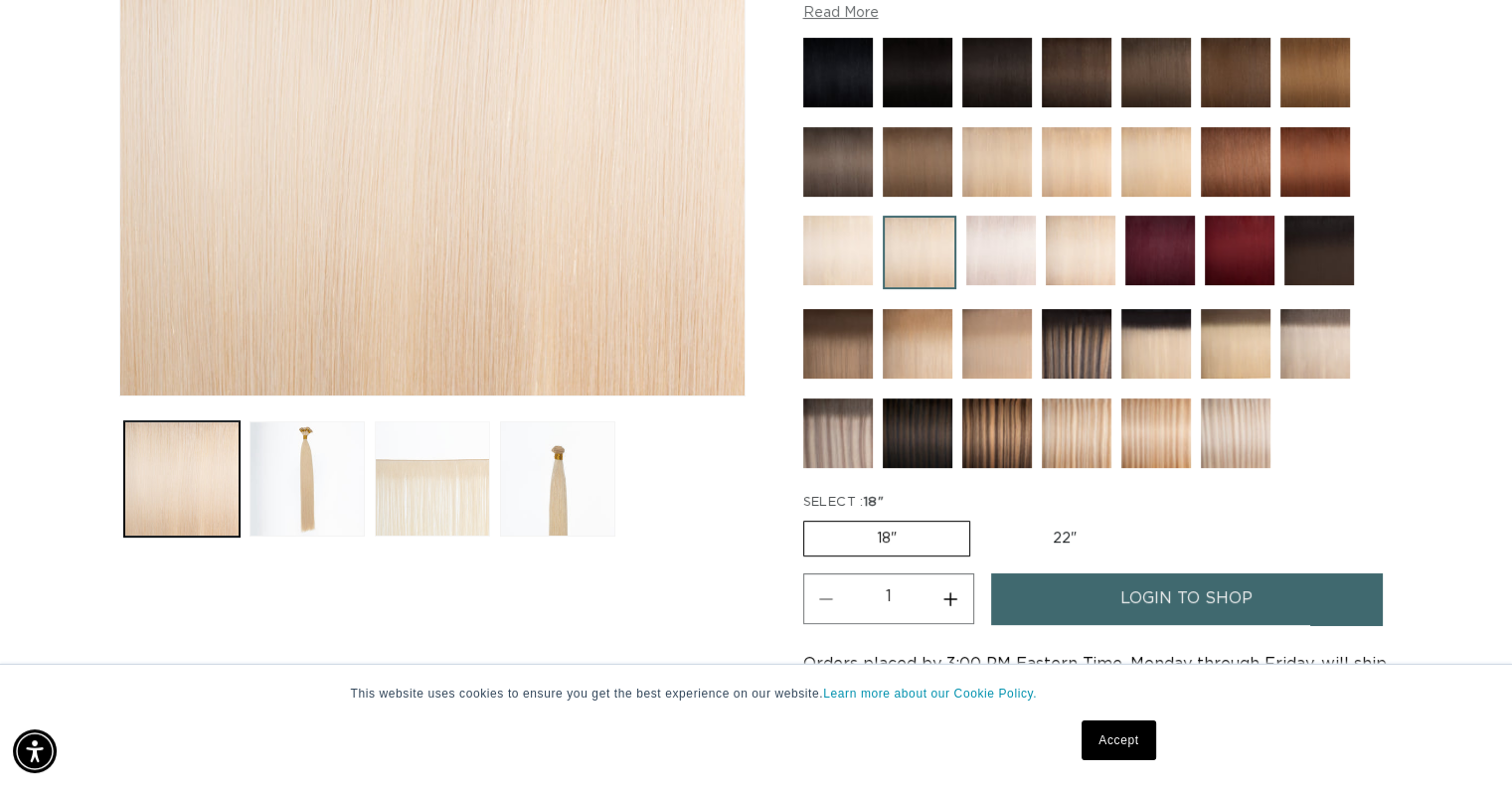 click at bounding box center (432, 479) 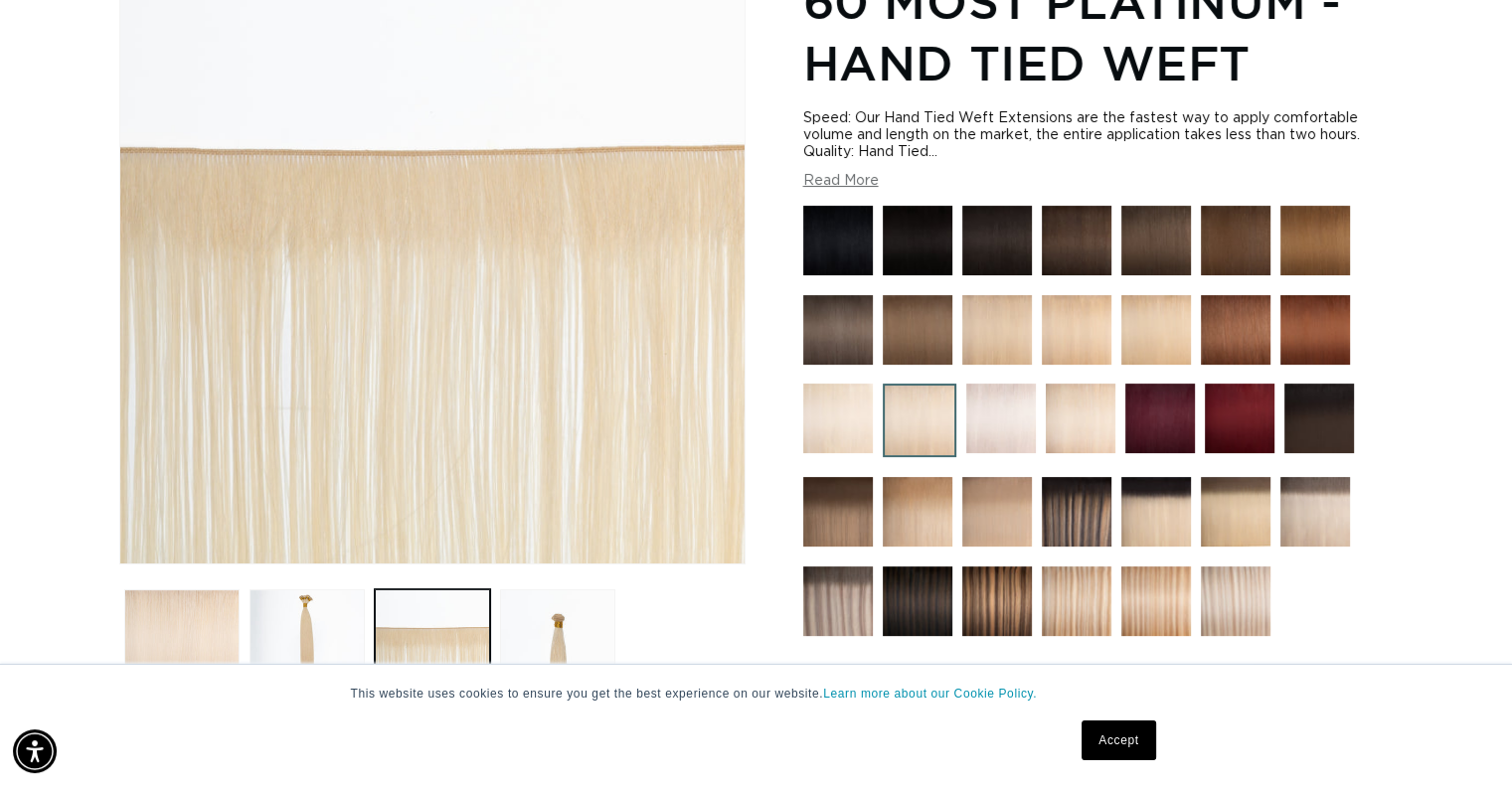 scroll, scrollTop: 274, scrollLeft: 0, axis: vertical 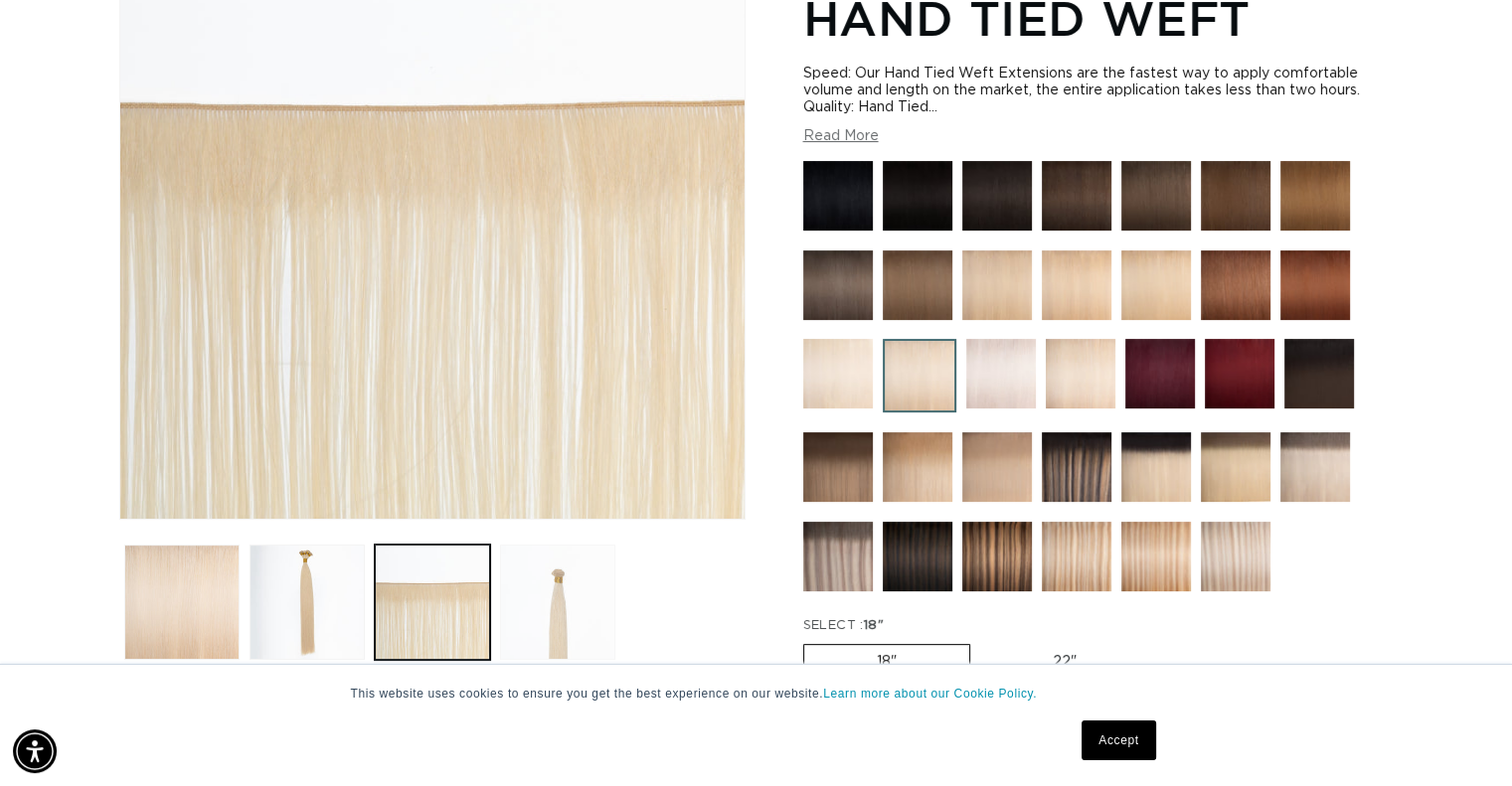 click at bounding box center [558, 602] 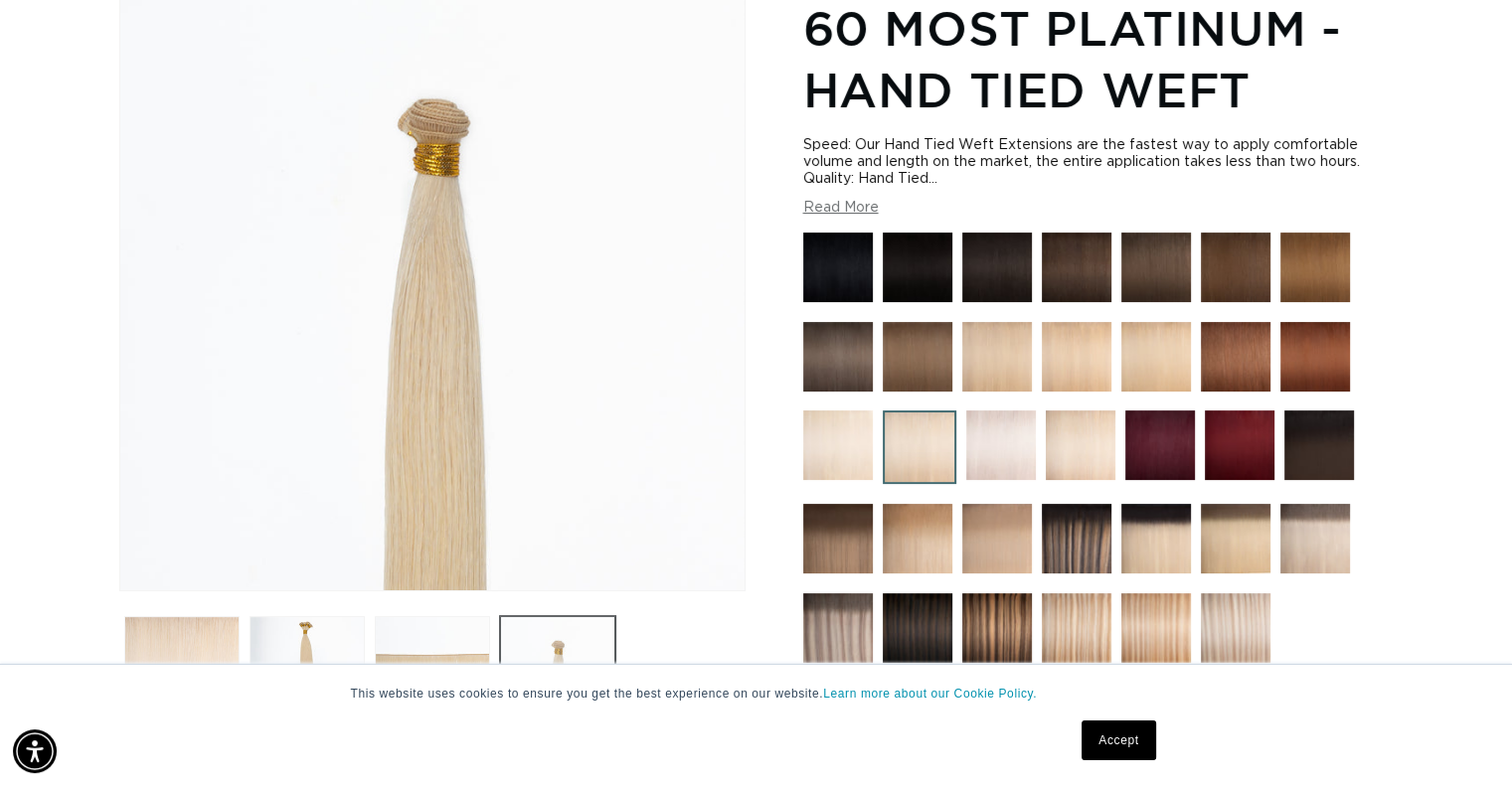scroll, scrollTop: 274, scrollLeft: 0, axis: vertical 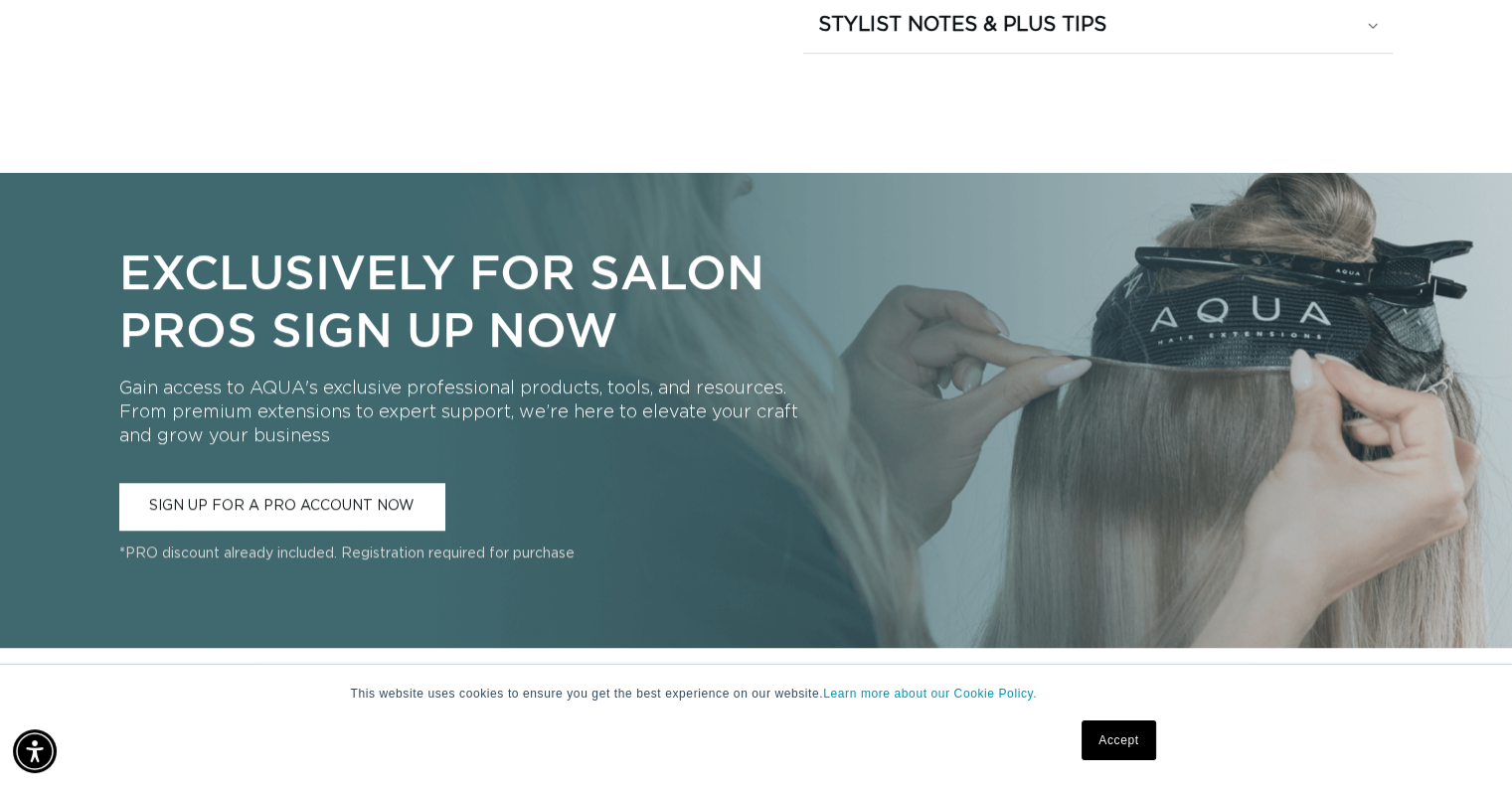 click on "Accept" at bounding box center (1118, 740) 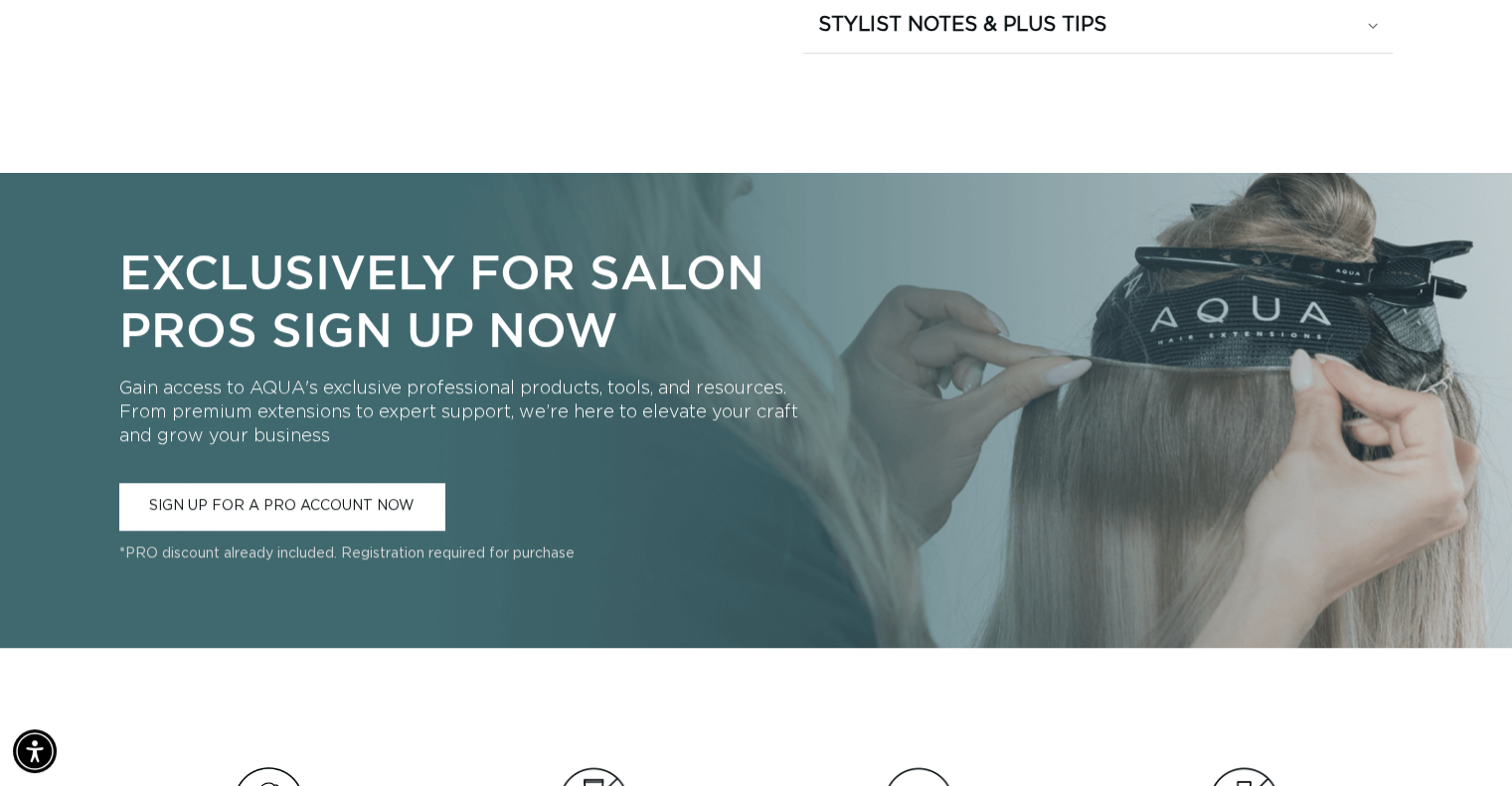 scroll, scrollTop: 0, scrollLeft: 0, axis: both 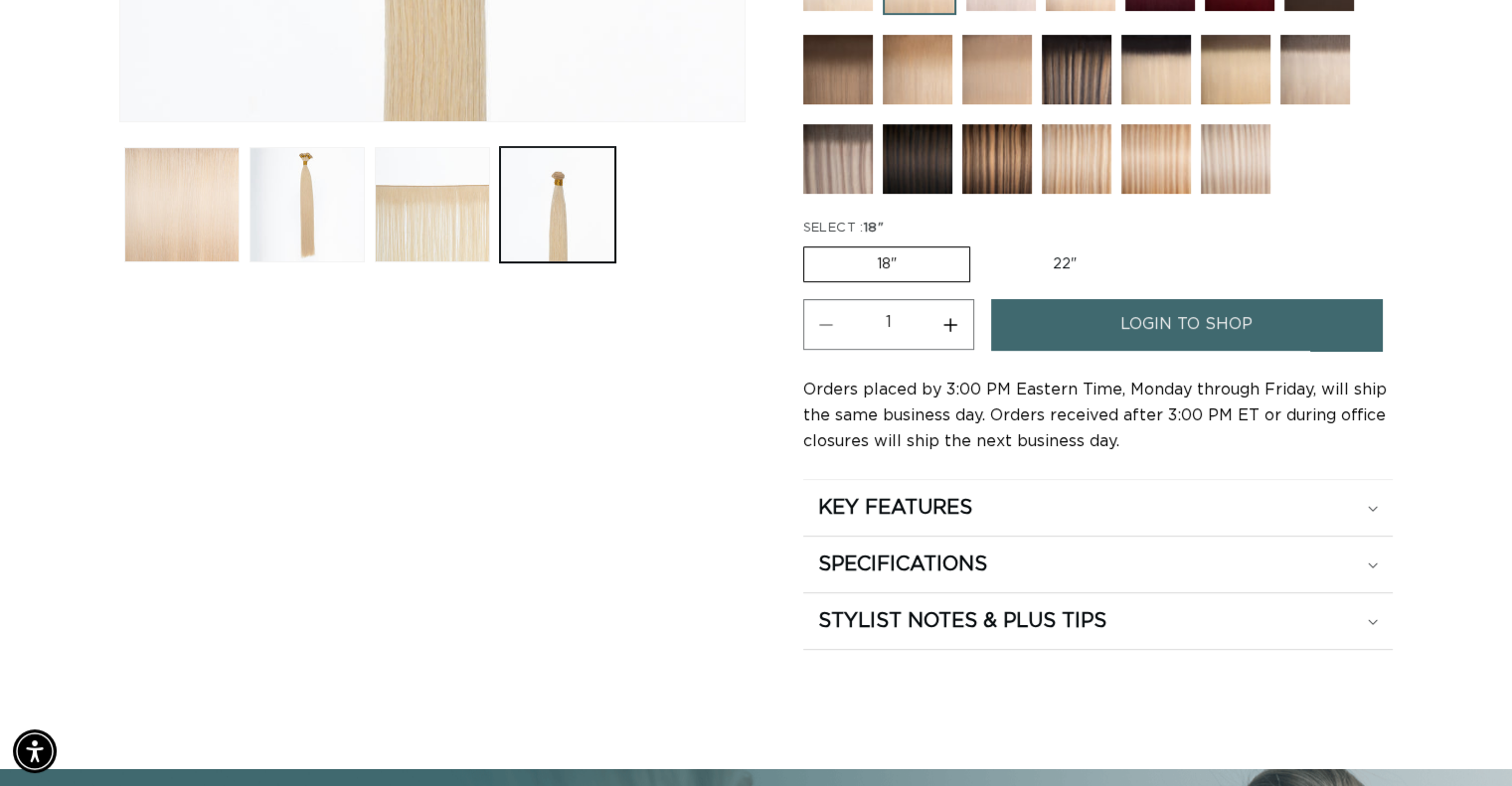 click on "login to shop" at bounding box center [1186, 324] 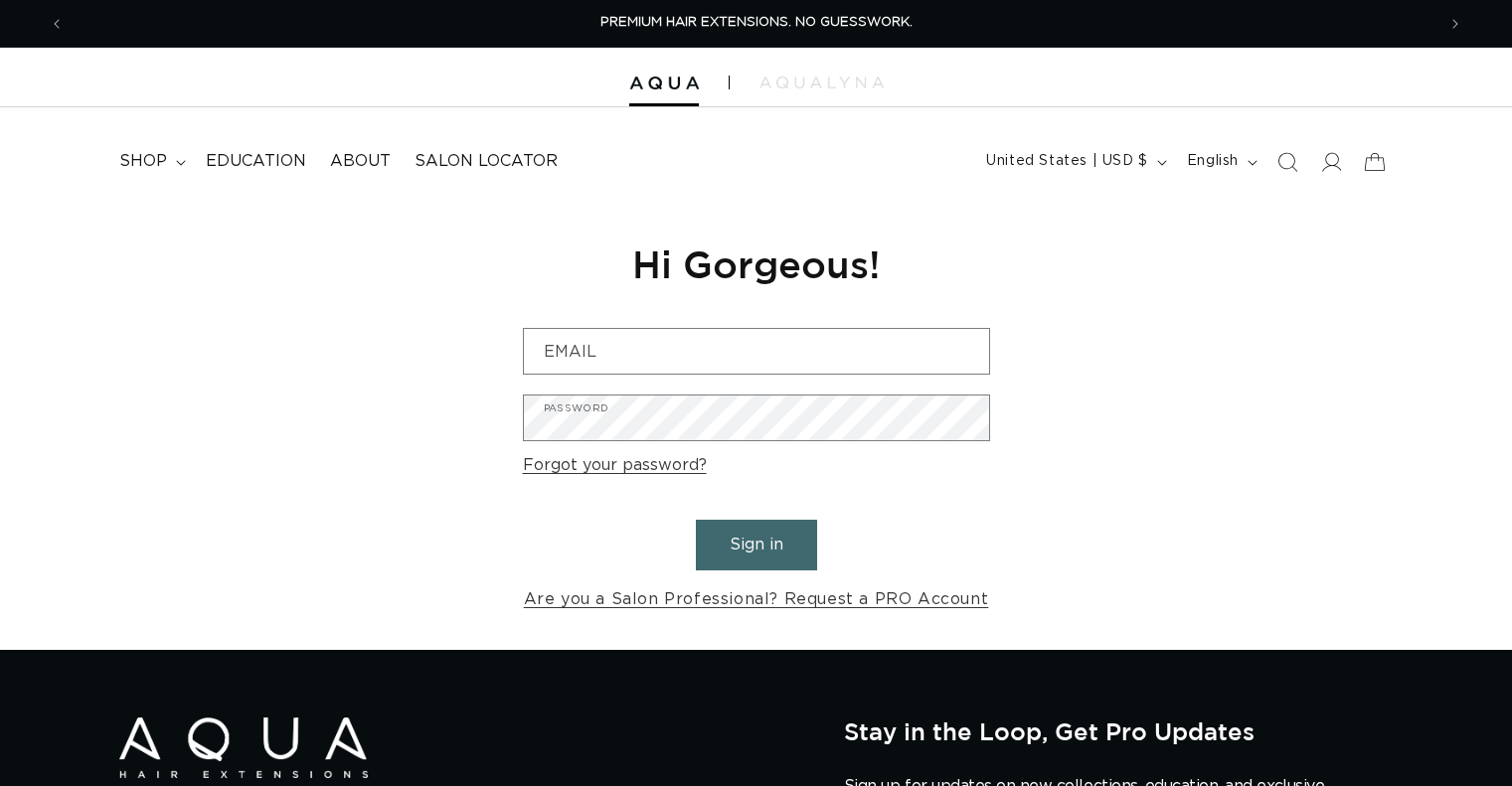 scroll, scrollTop: 0, scrollLeft: 0, axis: both 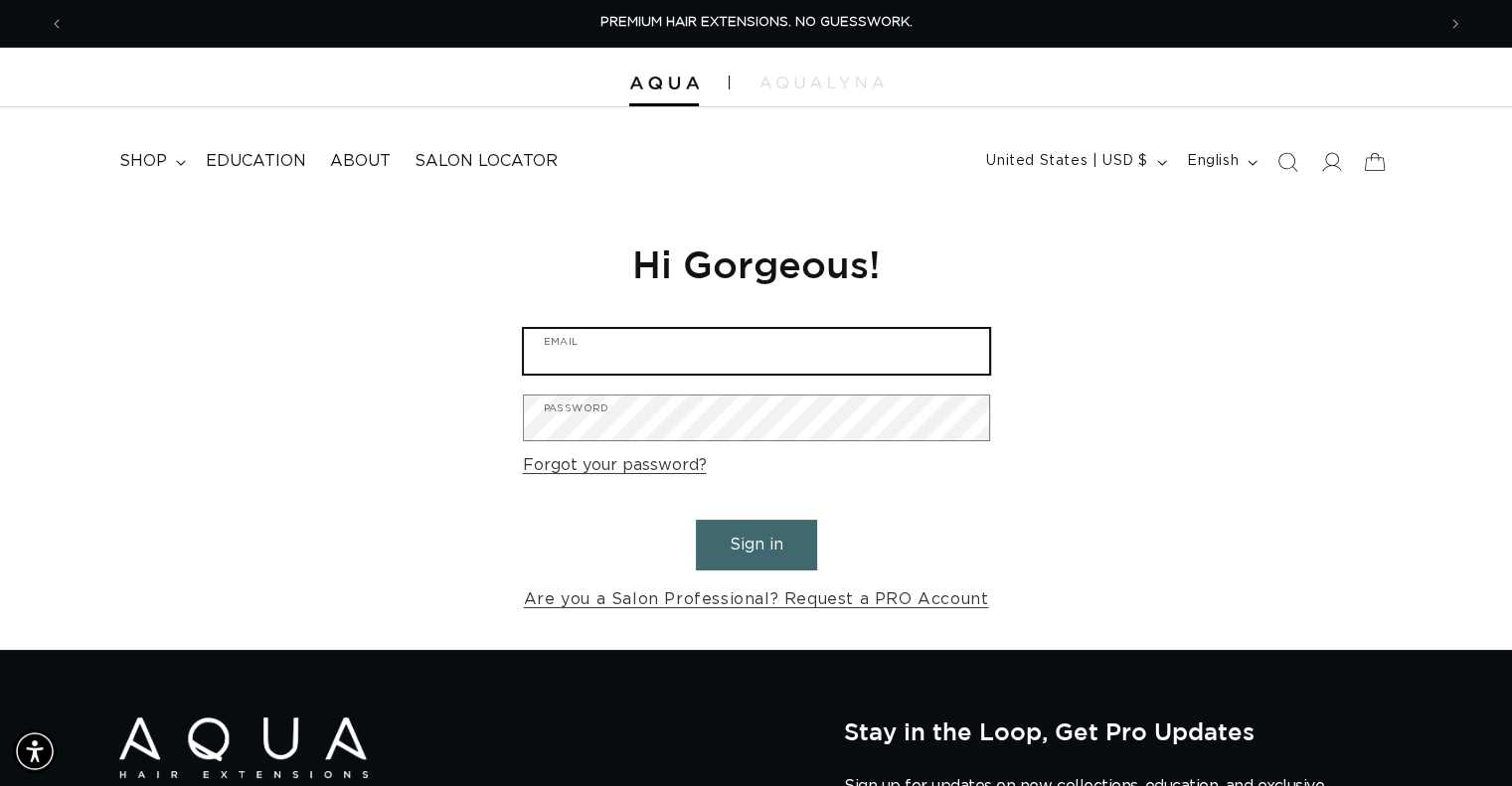 click on "Email" at bounding box center [756, 351] 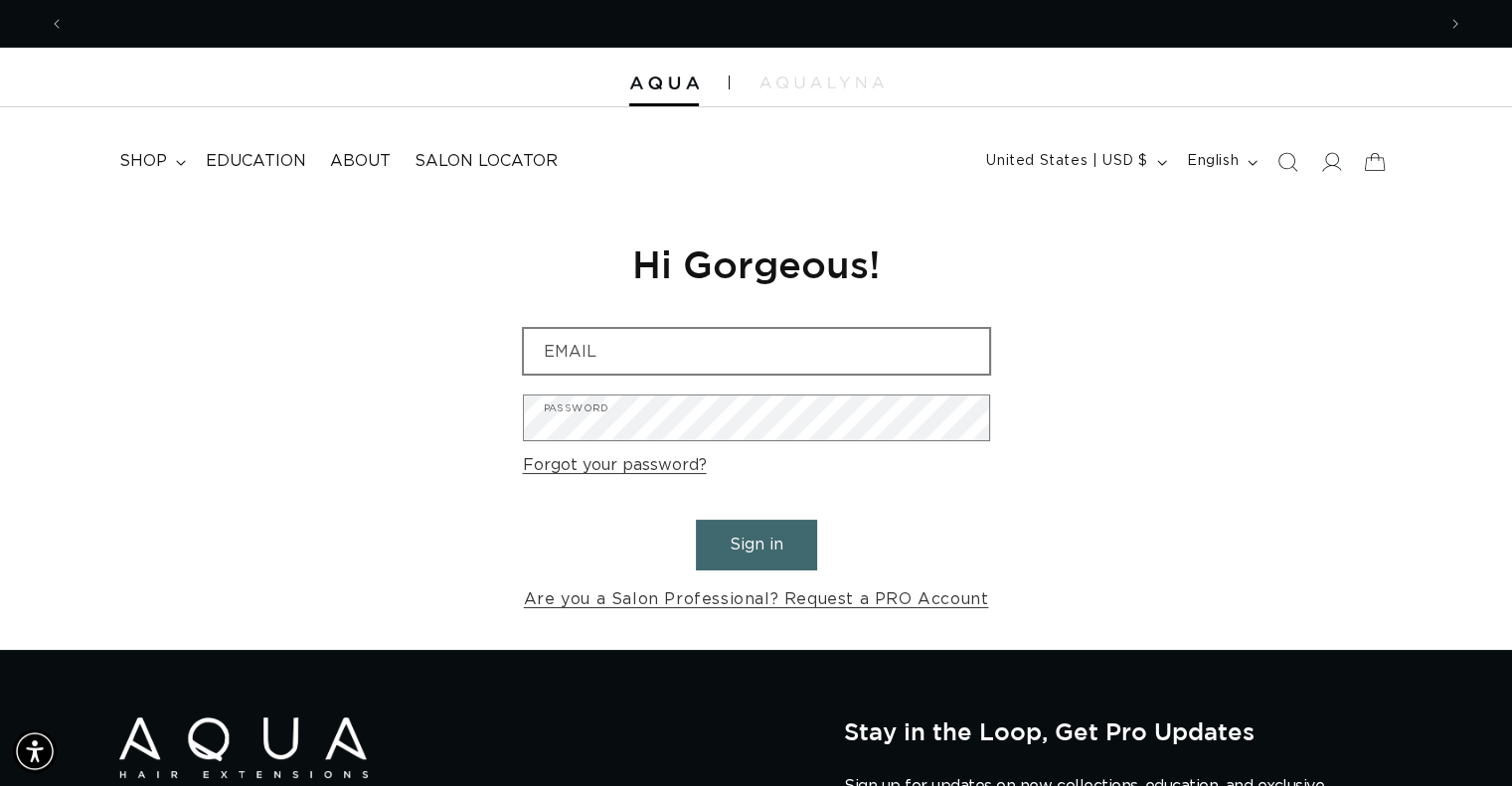 scroll, scrollTop: 0, scrollLeft: 2741, axis: horizontal 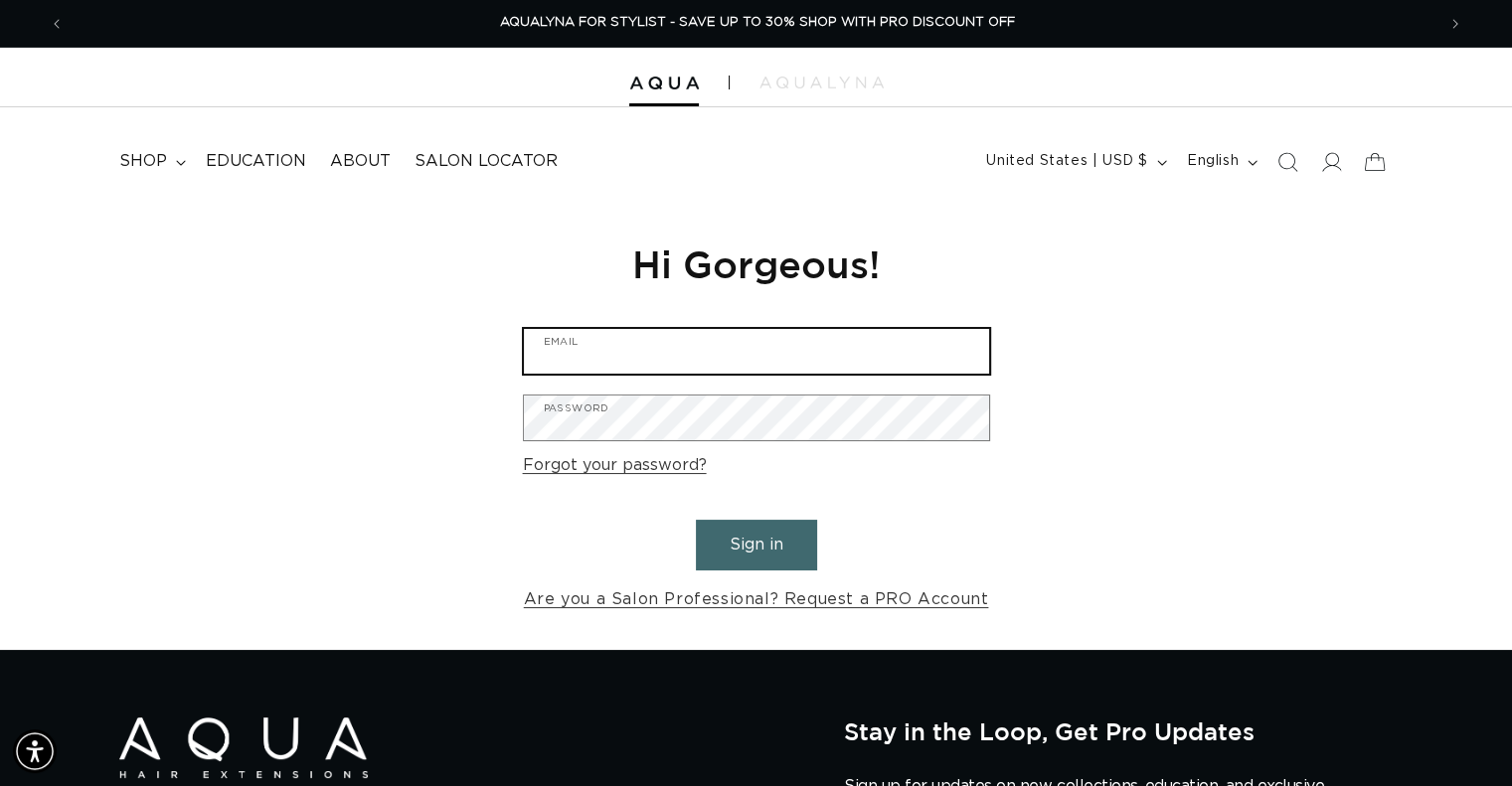 type on "leslisherrill@gmail.com" 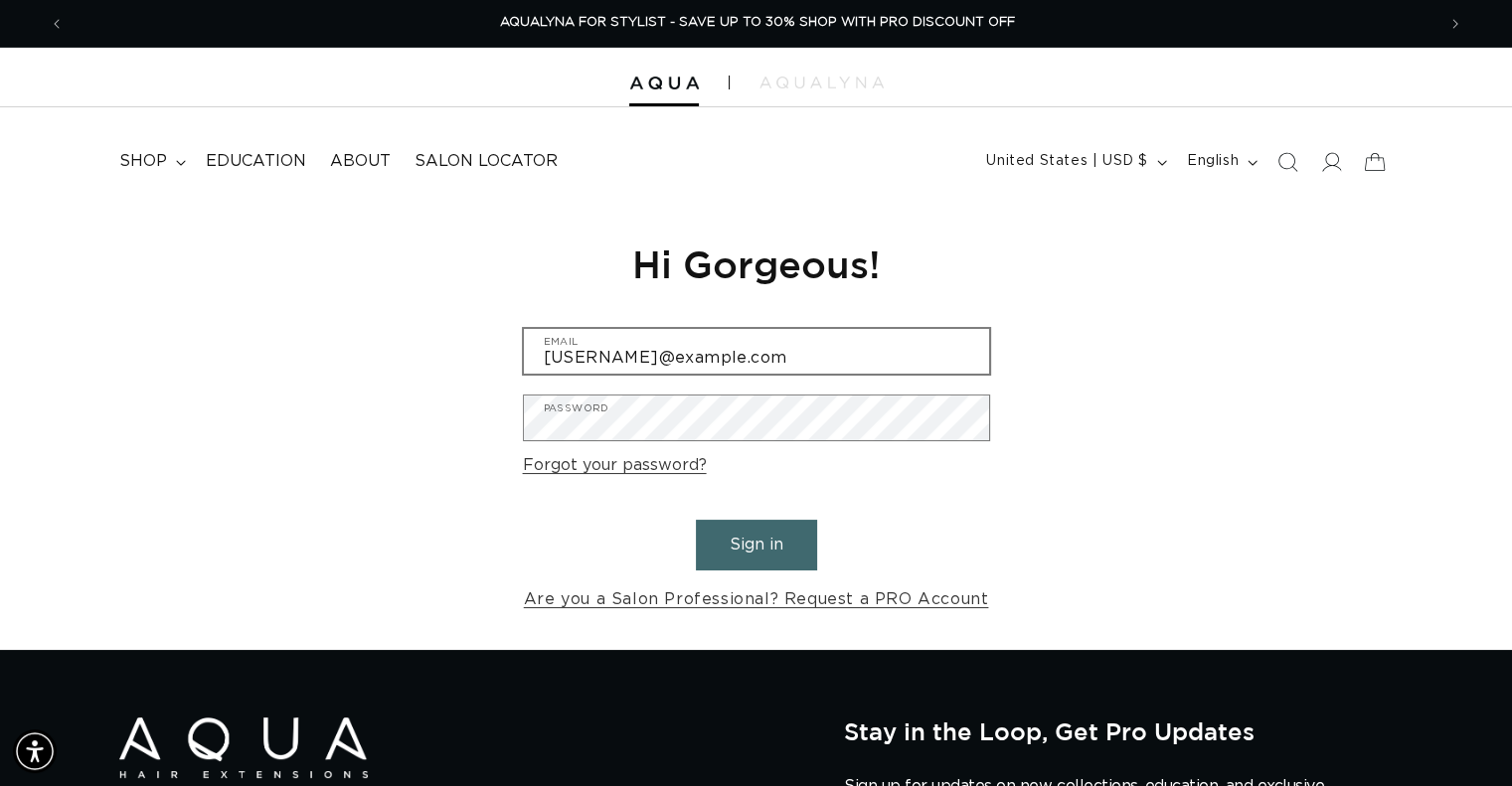 scroll, scrollTop: 0, scrollLeft: 2772, axis: horizontal 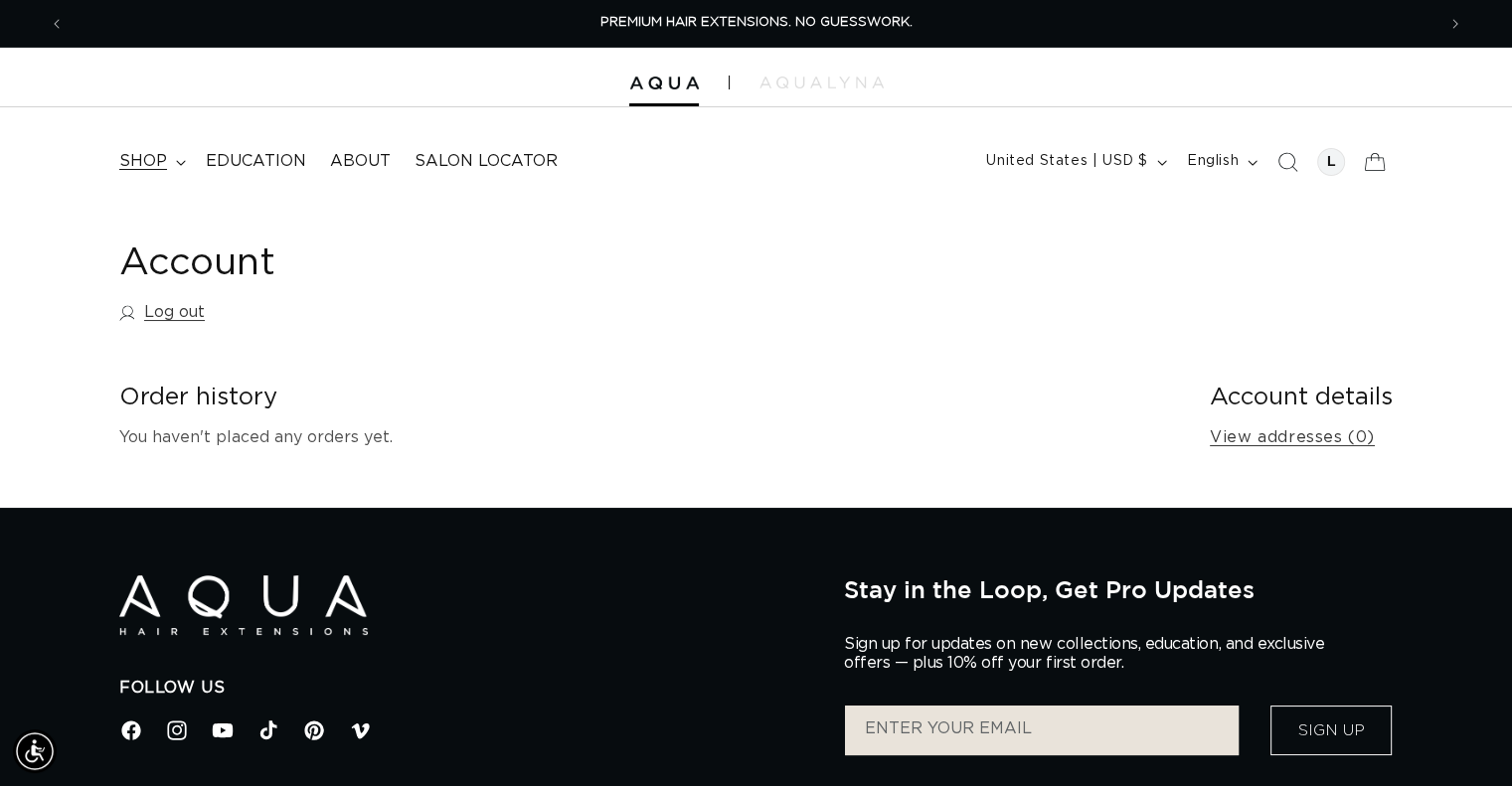 click on "shop" at bounding box center (143, 161) 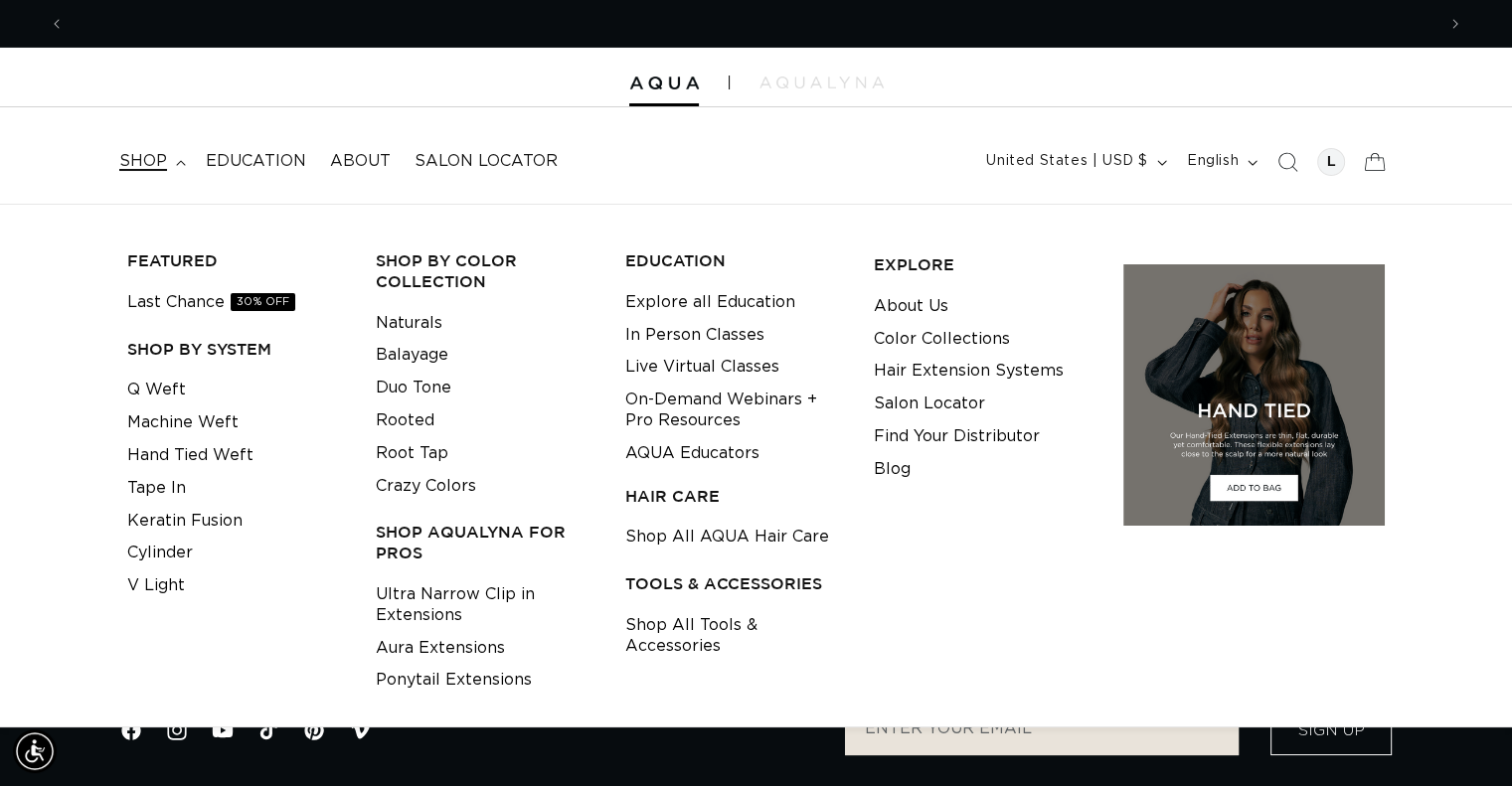 scroll, scrollTop: 0, scrollLeft: 1371, axis: horizontal 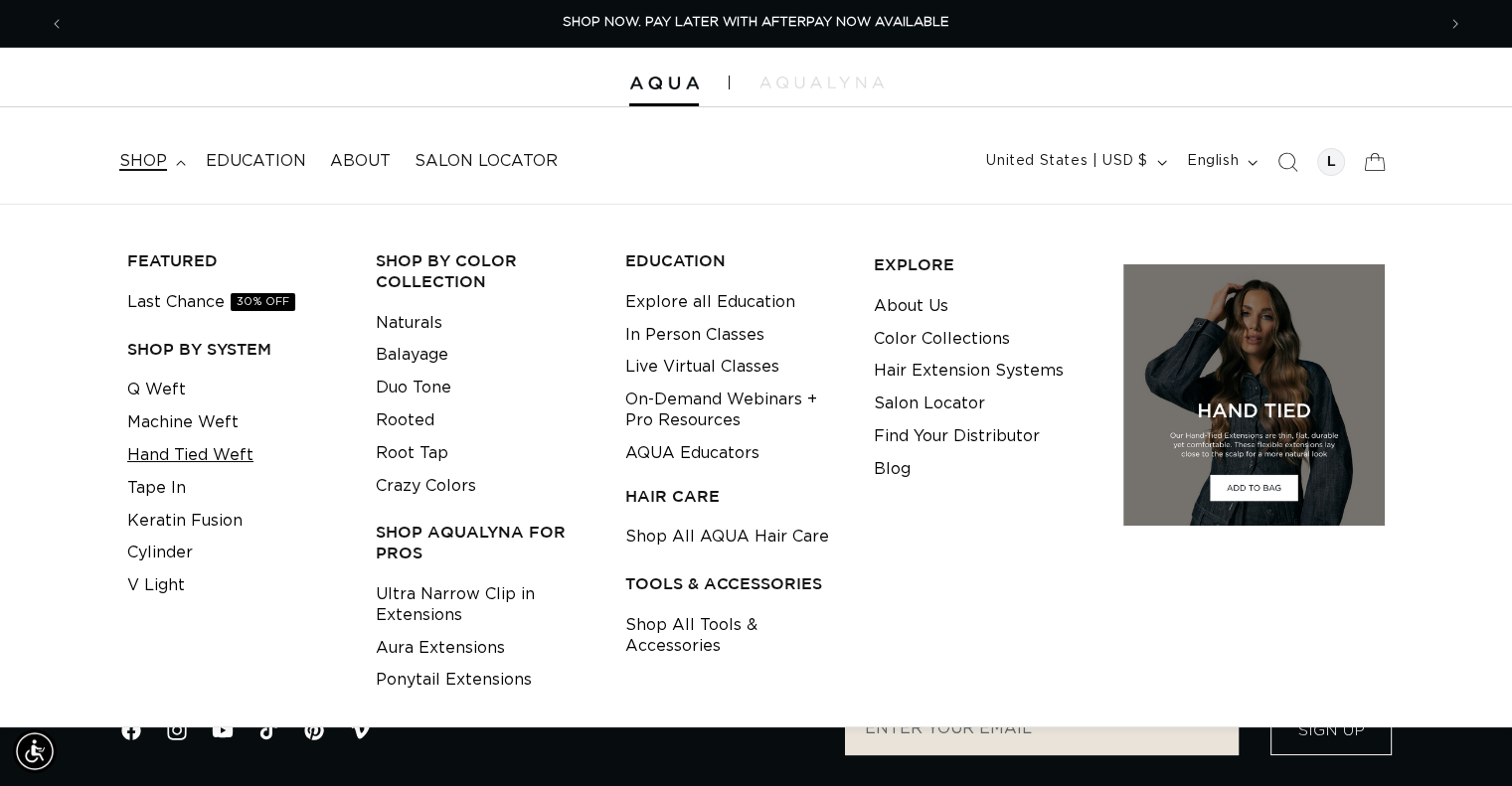 click on "Hand Tied Weft" at bounding box center [190, 455] 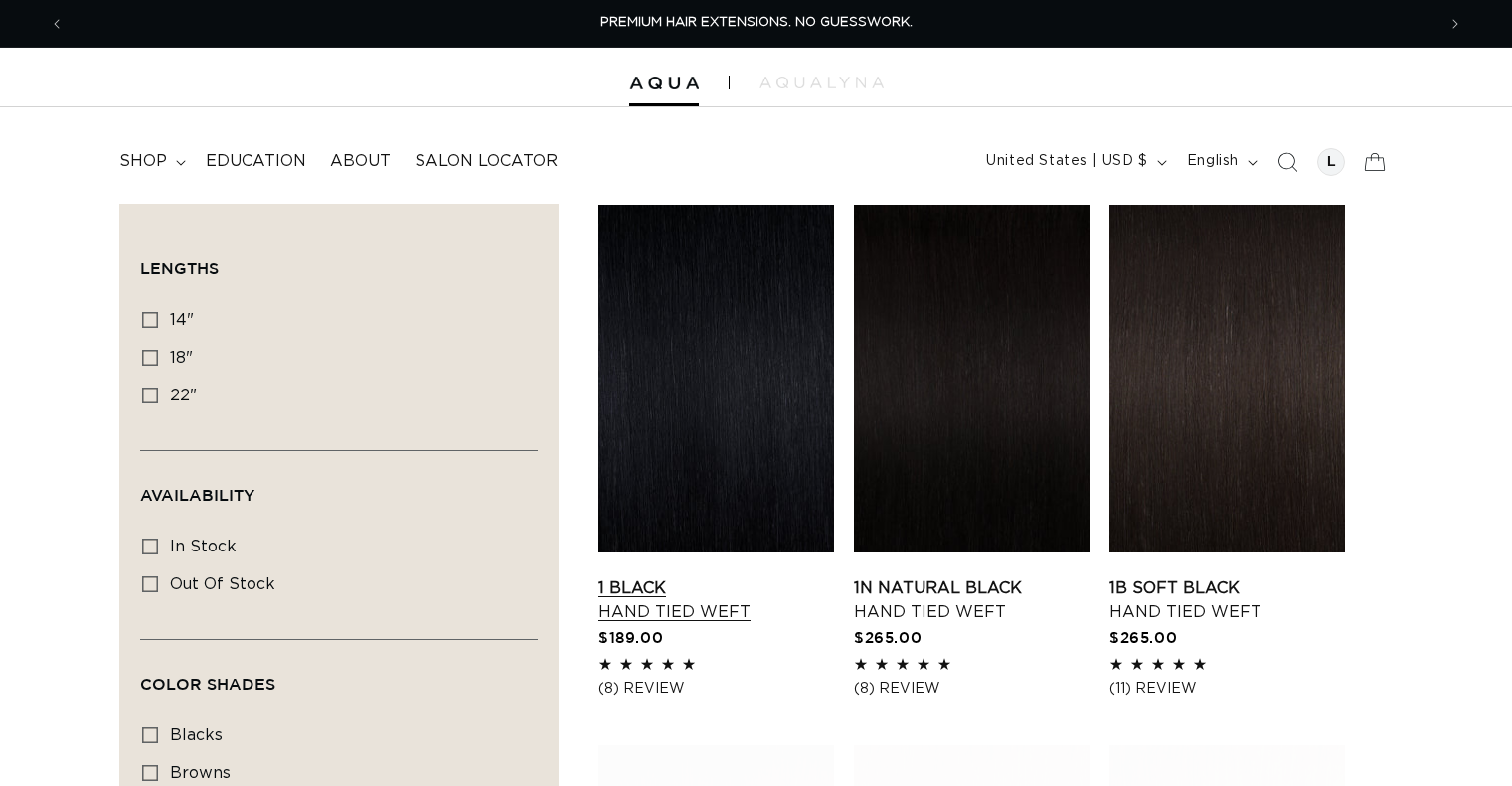 scroll, scrollTop: 0, scrollLeft: 0, axis: both 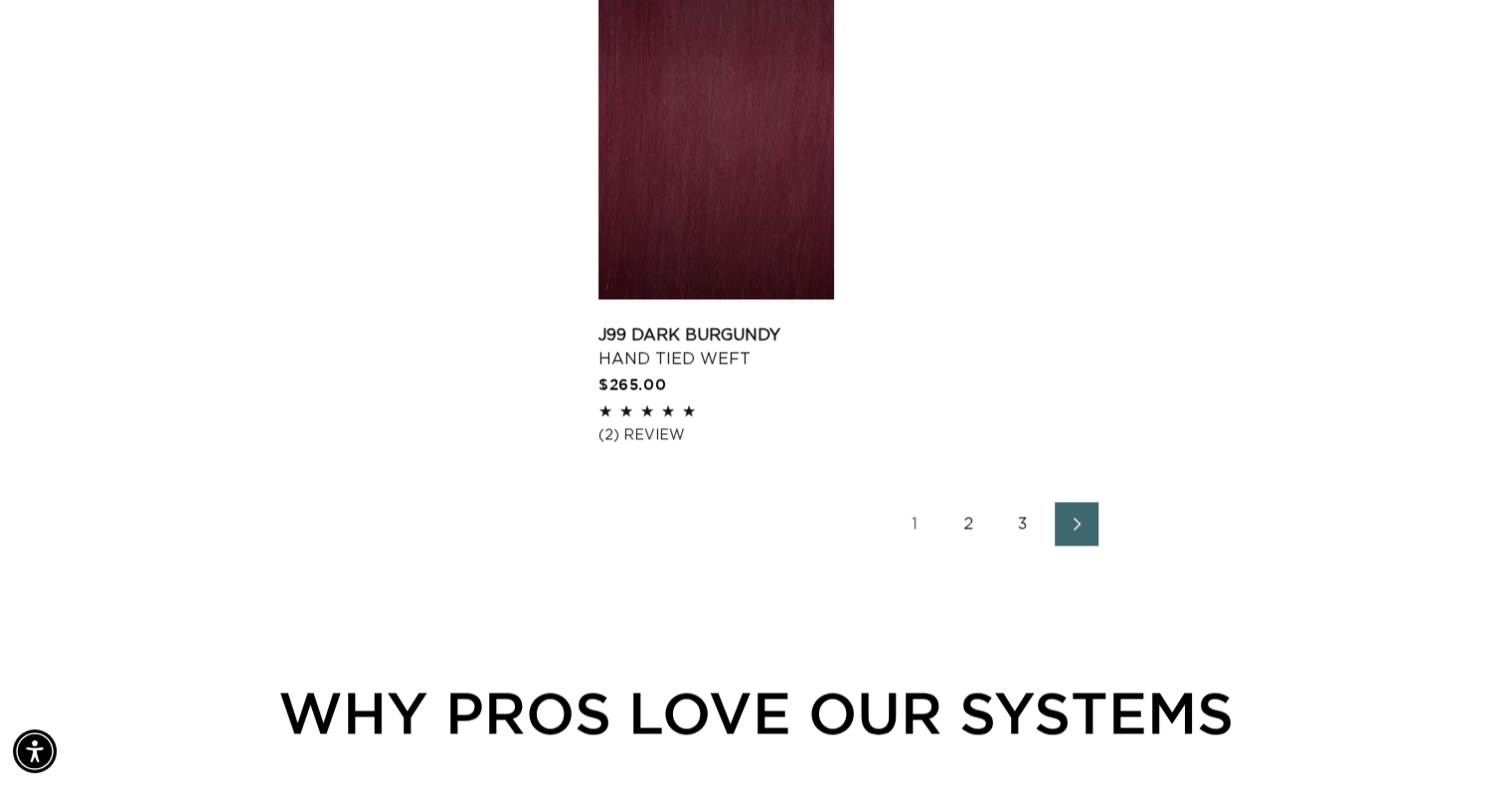 click 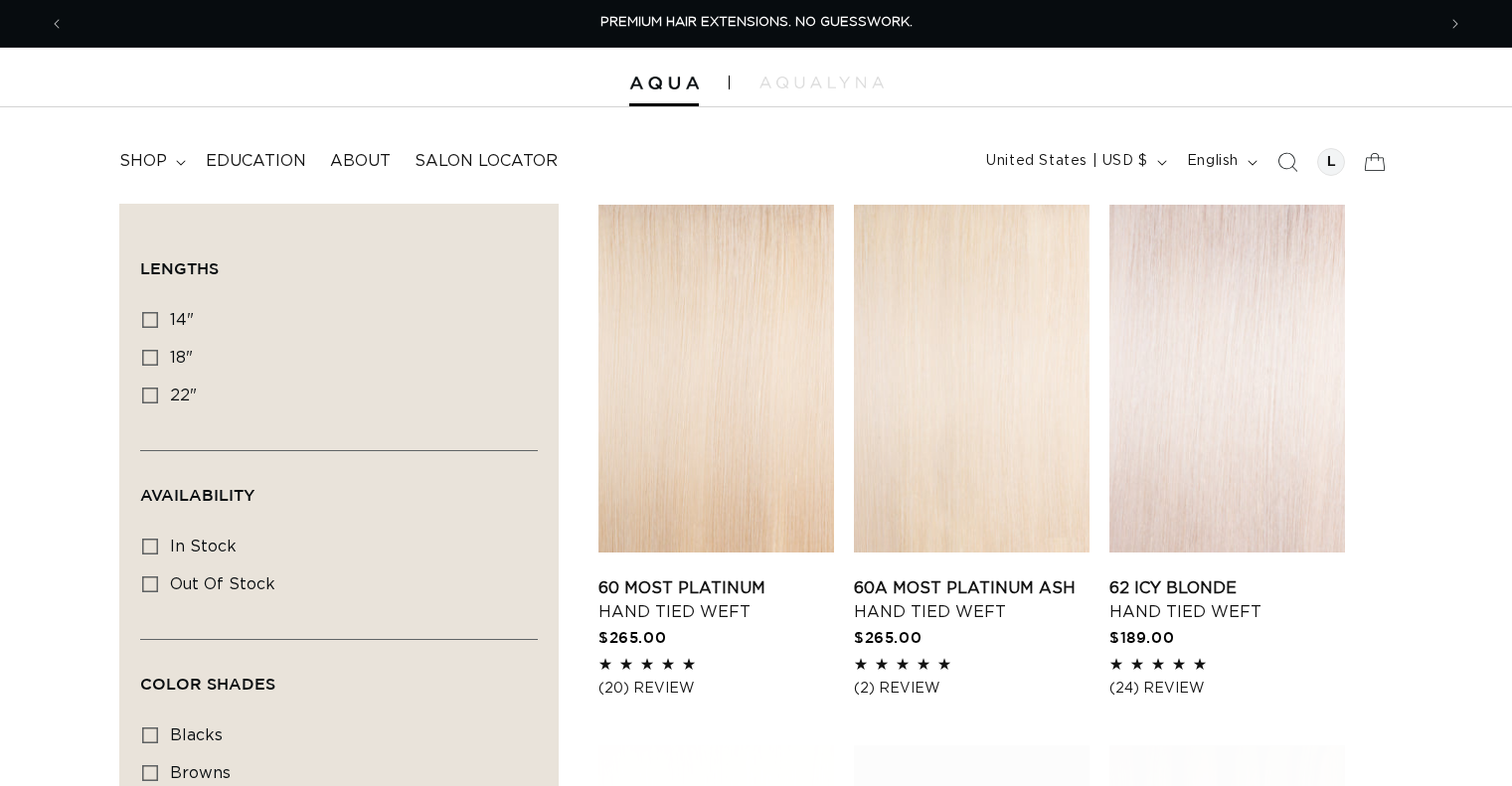 scroll, scrollTop: 0, scrollLeft: 0, axis: both 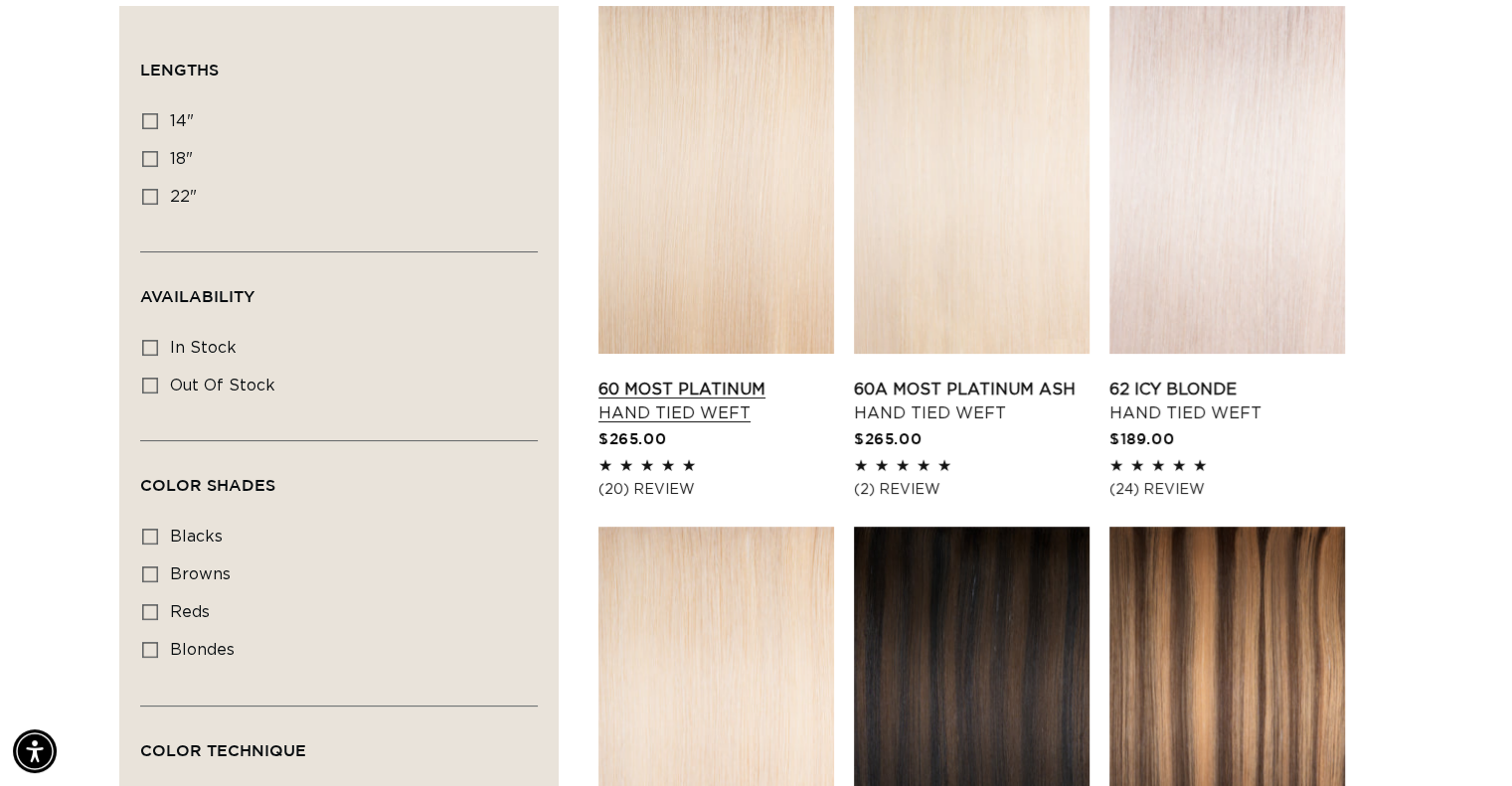 click on "60 Most Platinum
Hand Tied Weft" at bounding box center (716, 401) 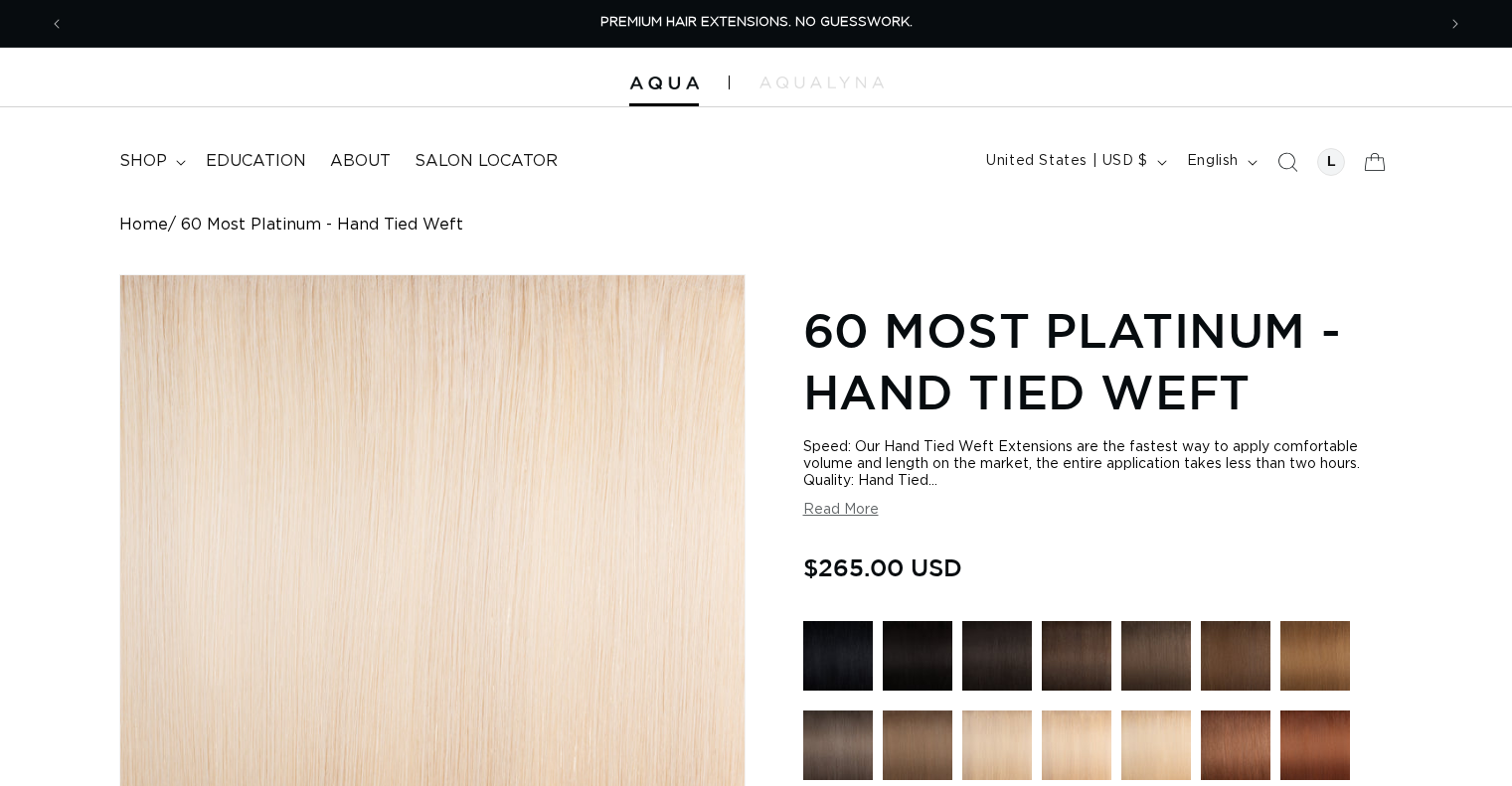 scroll, scrollTop: 0, scrollLeft: 0, axis: both 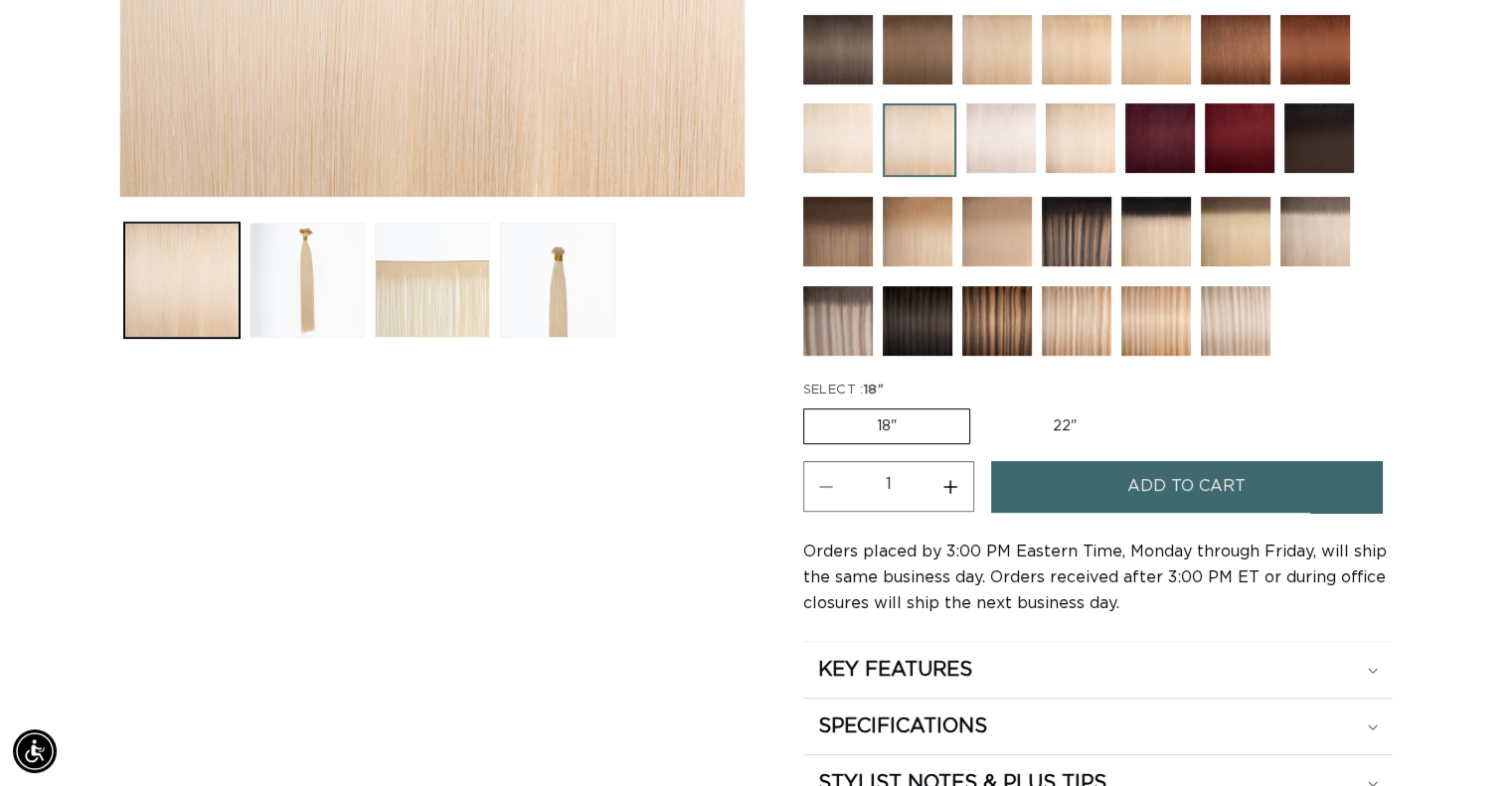 click on "22" Variant sold out or unavailable" at bounding box center (1065, 426) 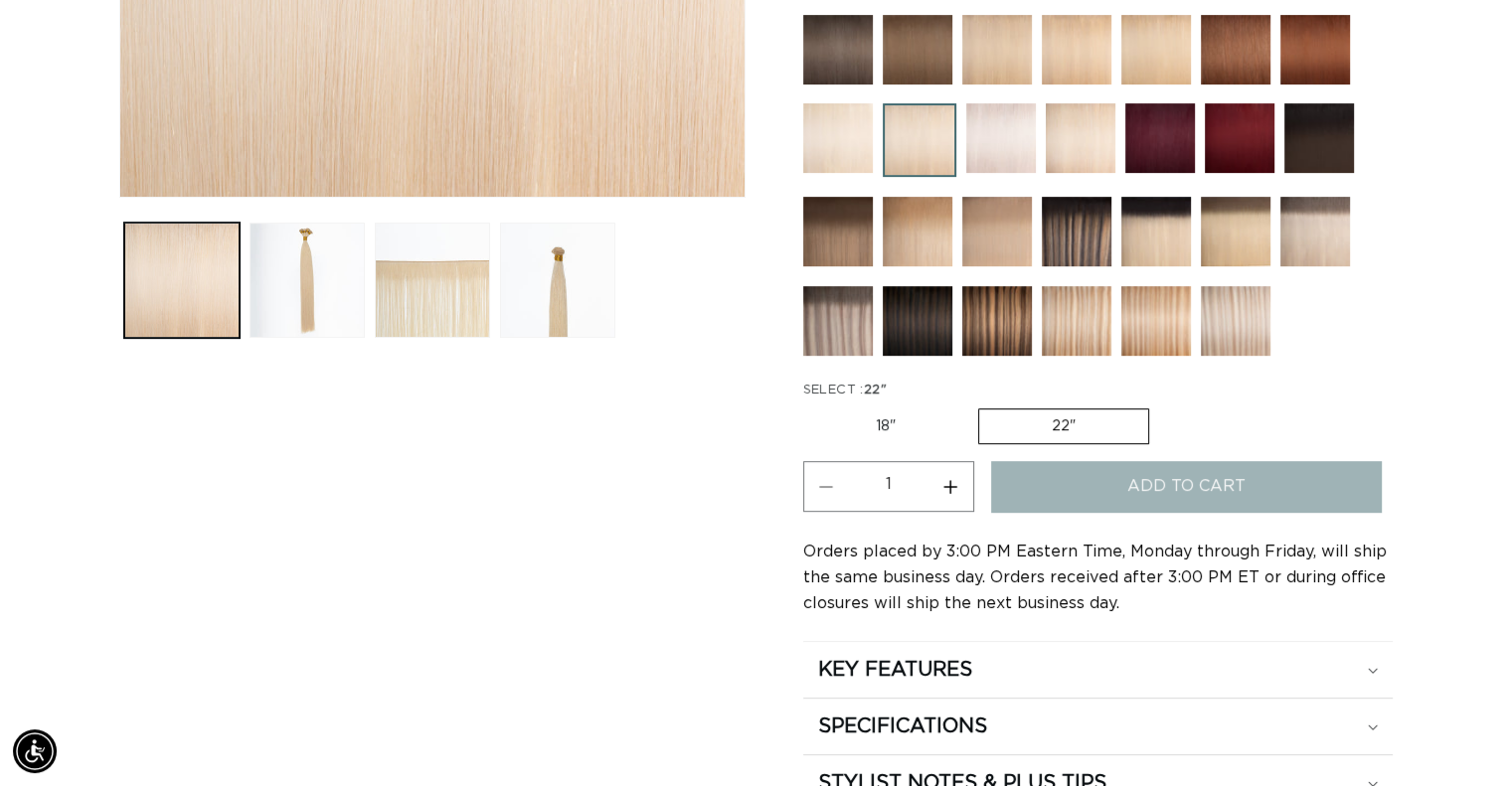 scroll, scrollTop: 0, scrollLeft: 2741, axis: horizontal 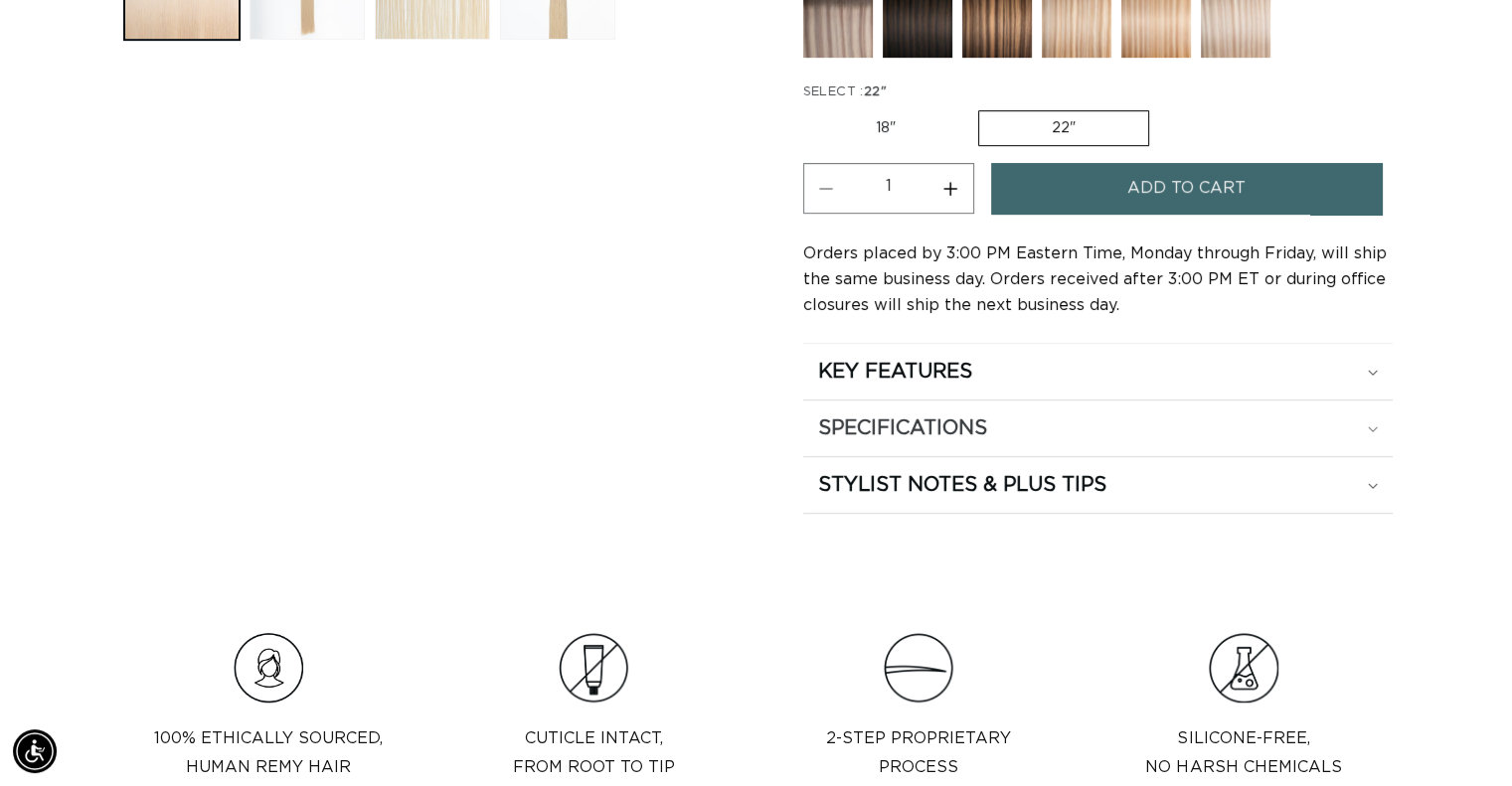 click on "SPECIFICATIONS" at bounding box center [895, 372] 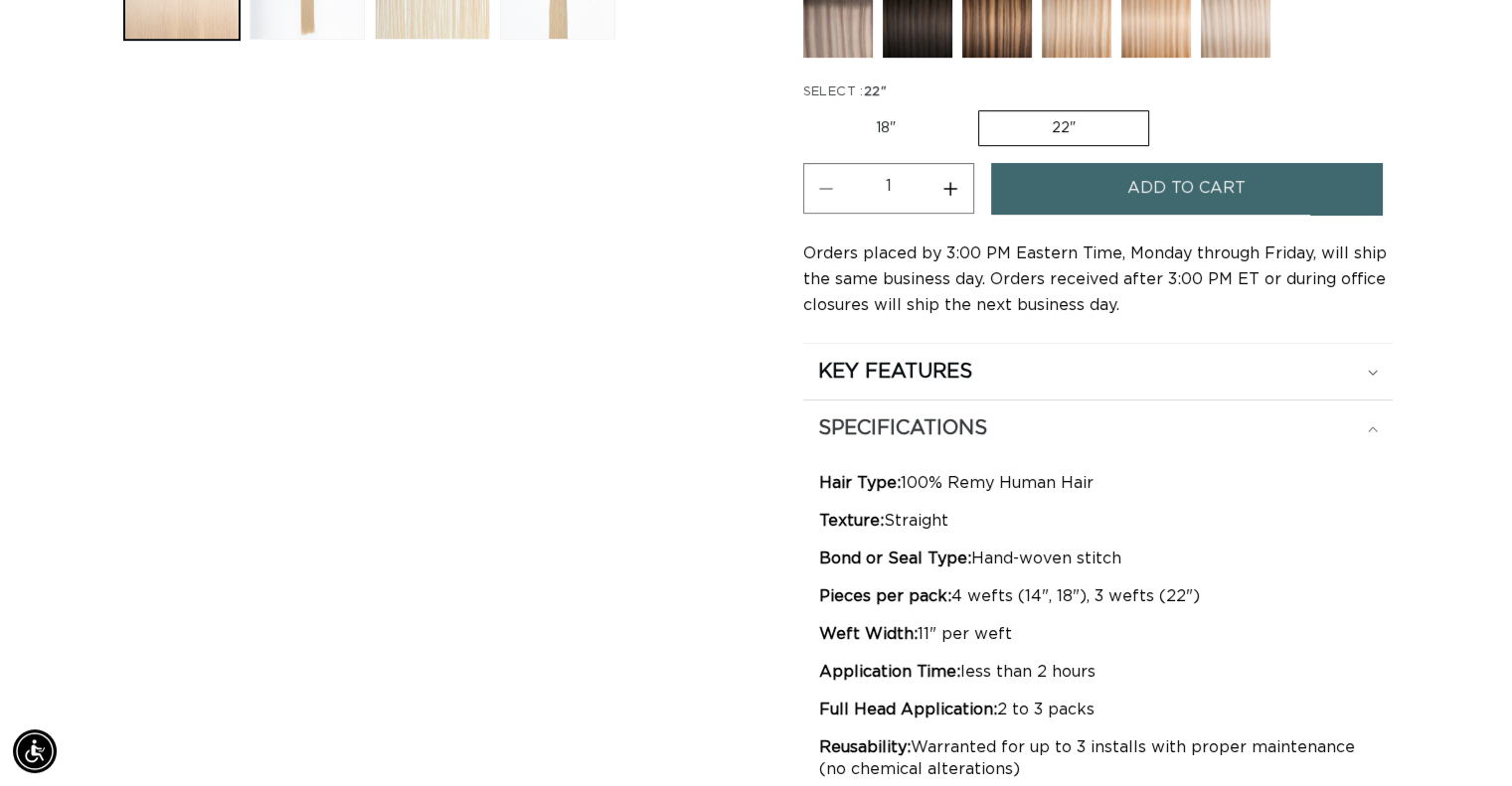 scroll, scrollTop: 0, scrollLeft: 1371, axis: horizontal 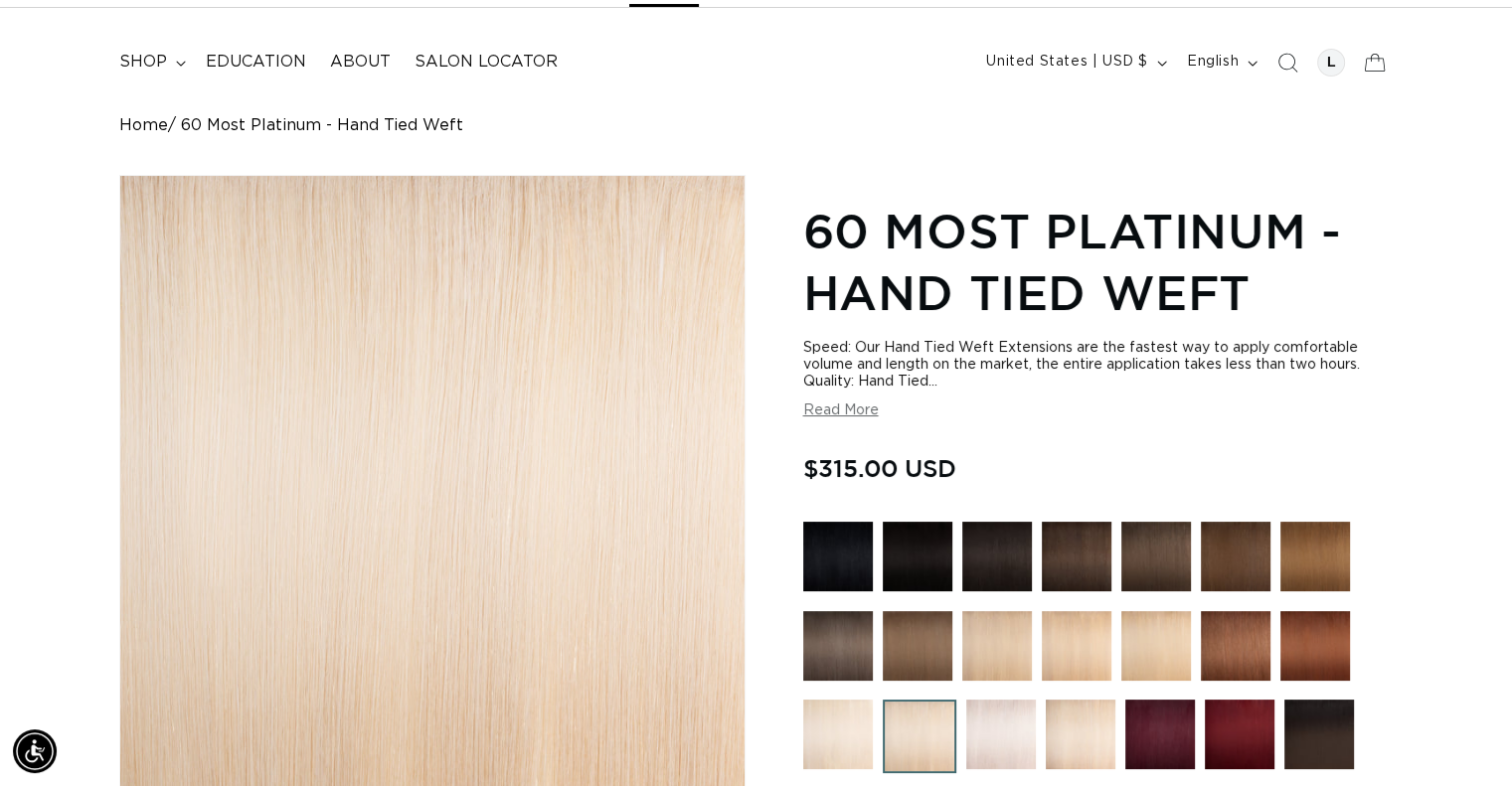 click at bounding box center [1156, 556] 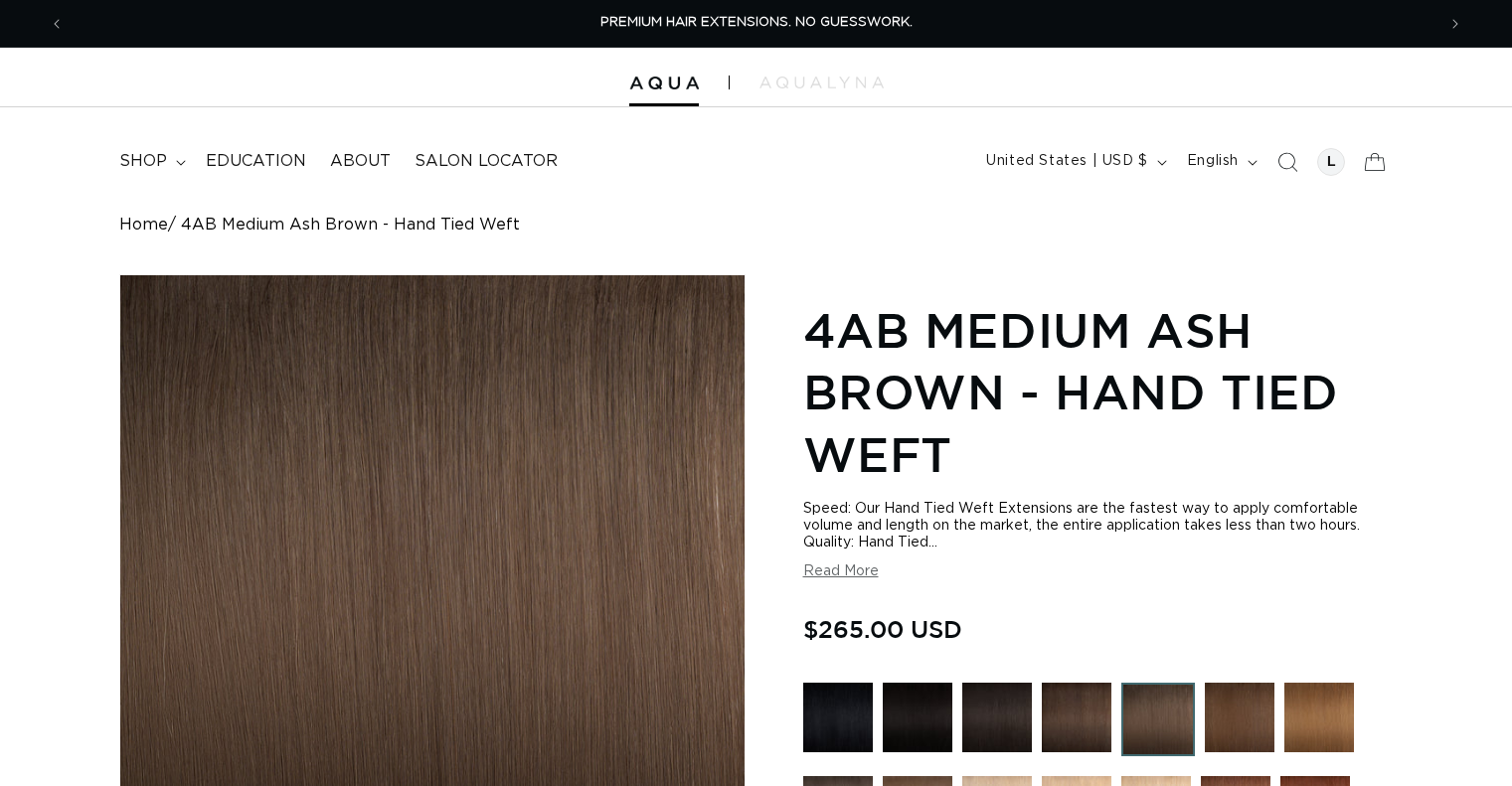 scroll, scrollTop: 0, scrollLeft: 0, axis: both 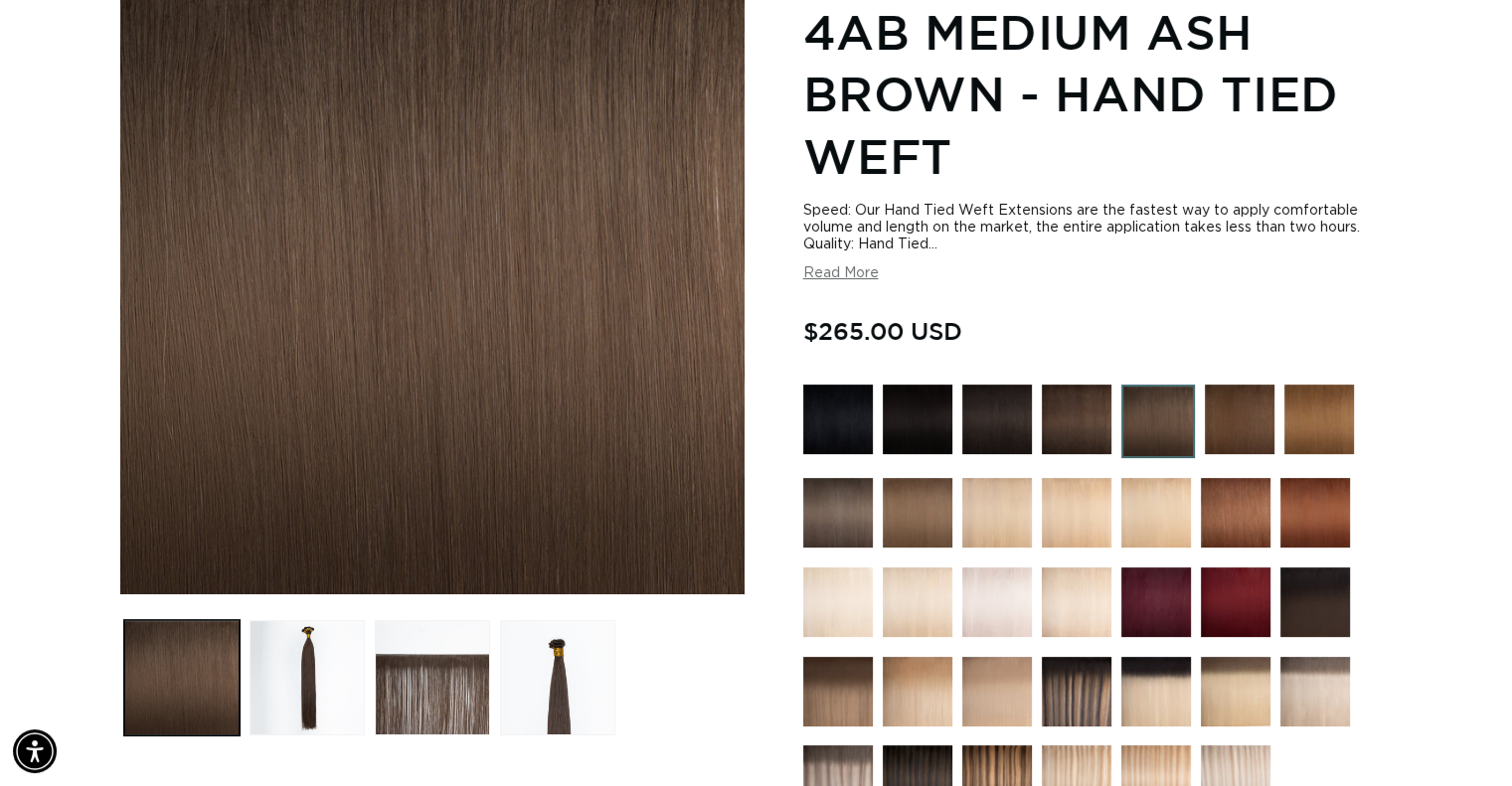 click at bounding box center (1240, 419) 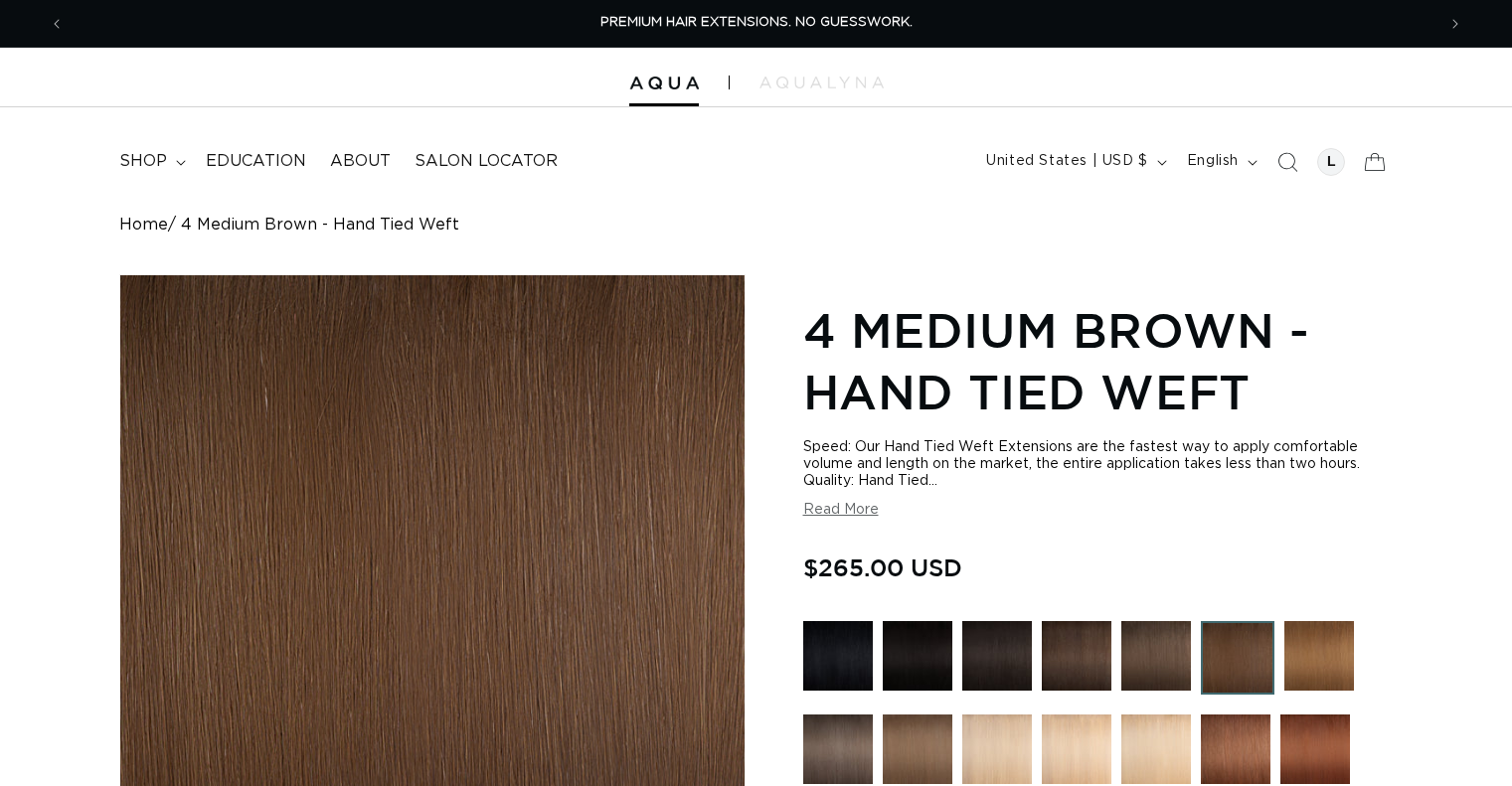 scroll, scrollTop: 0, scrollLeft: 0, axis: both 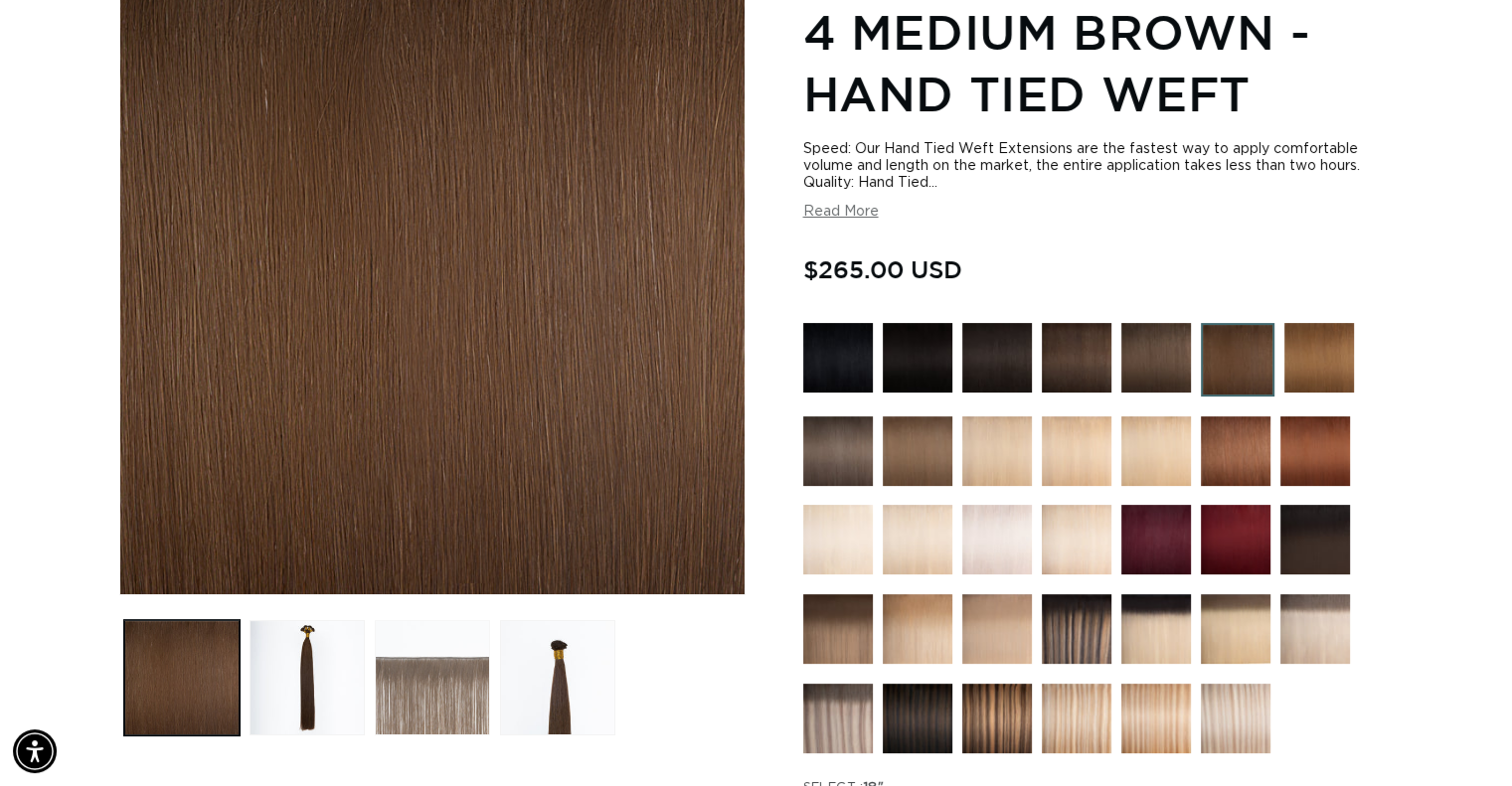 click at bounding box center (432, 678) 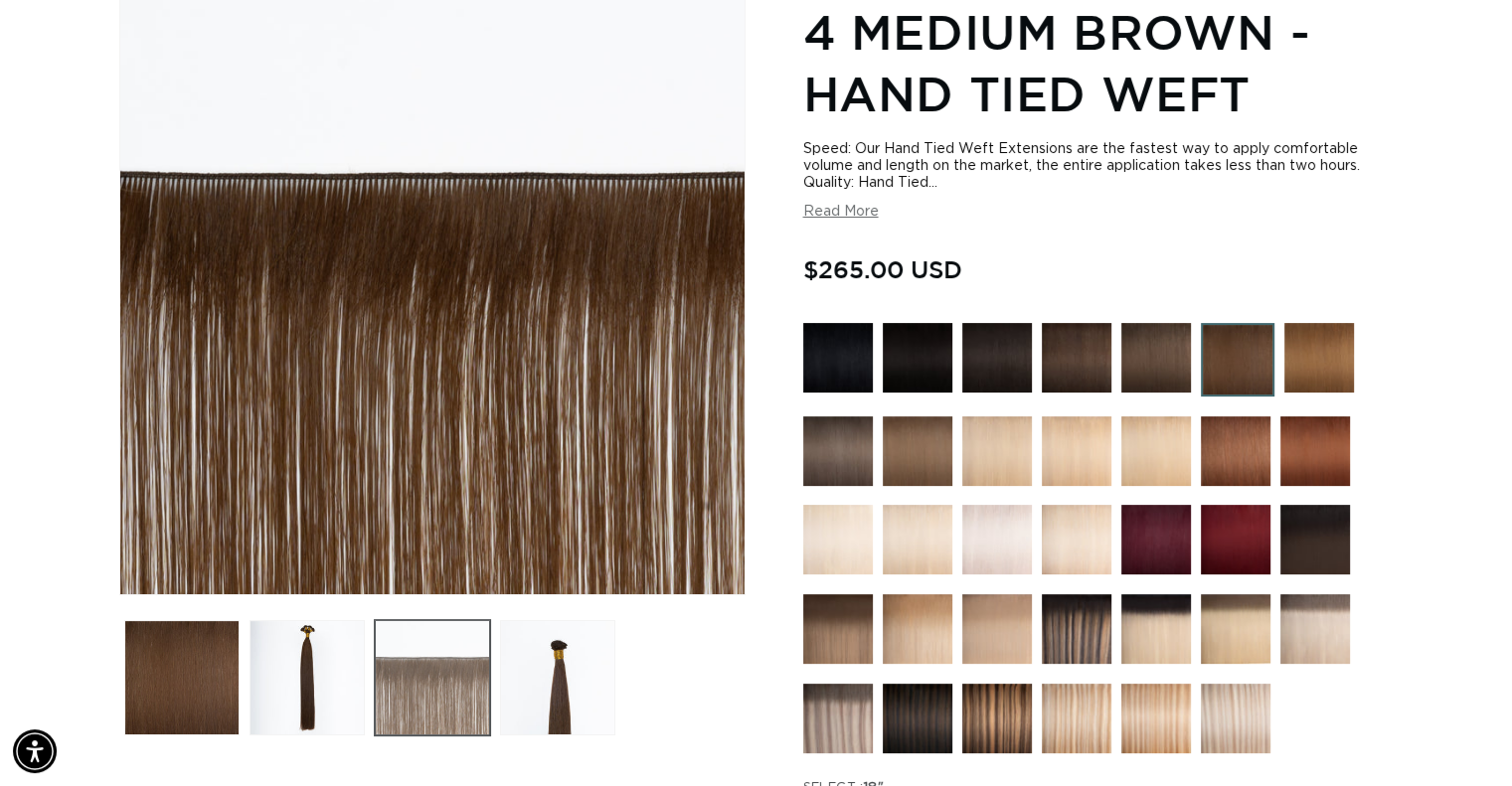 scroll, scrollTop: 274, scrollLeft: 0, axis: vertical 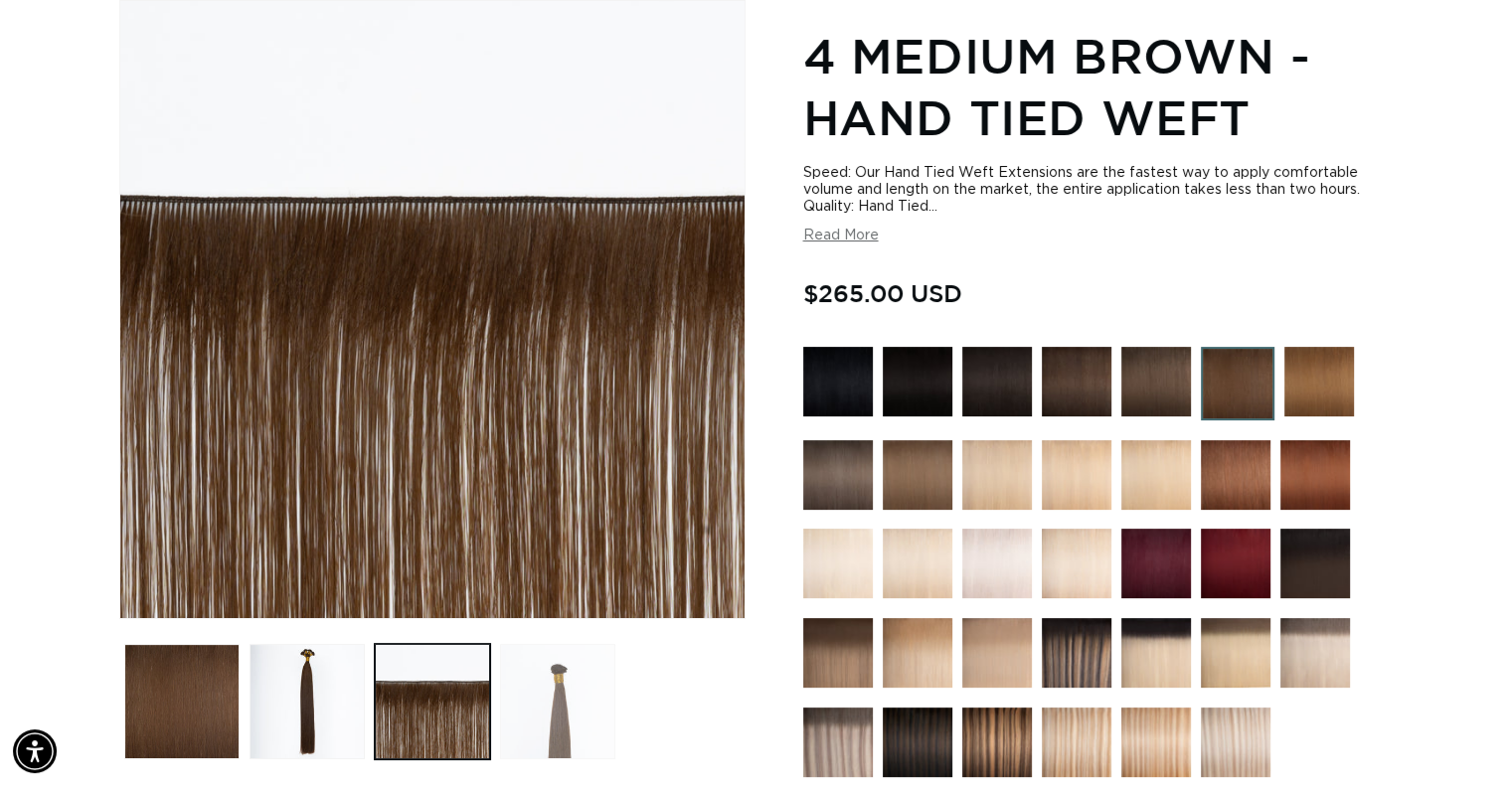 click at bounding box center [558, 702] 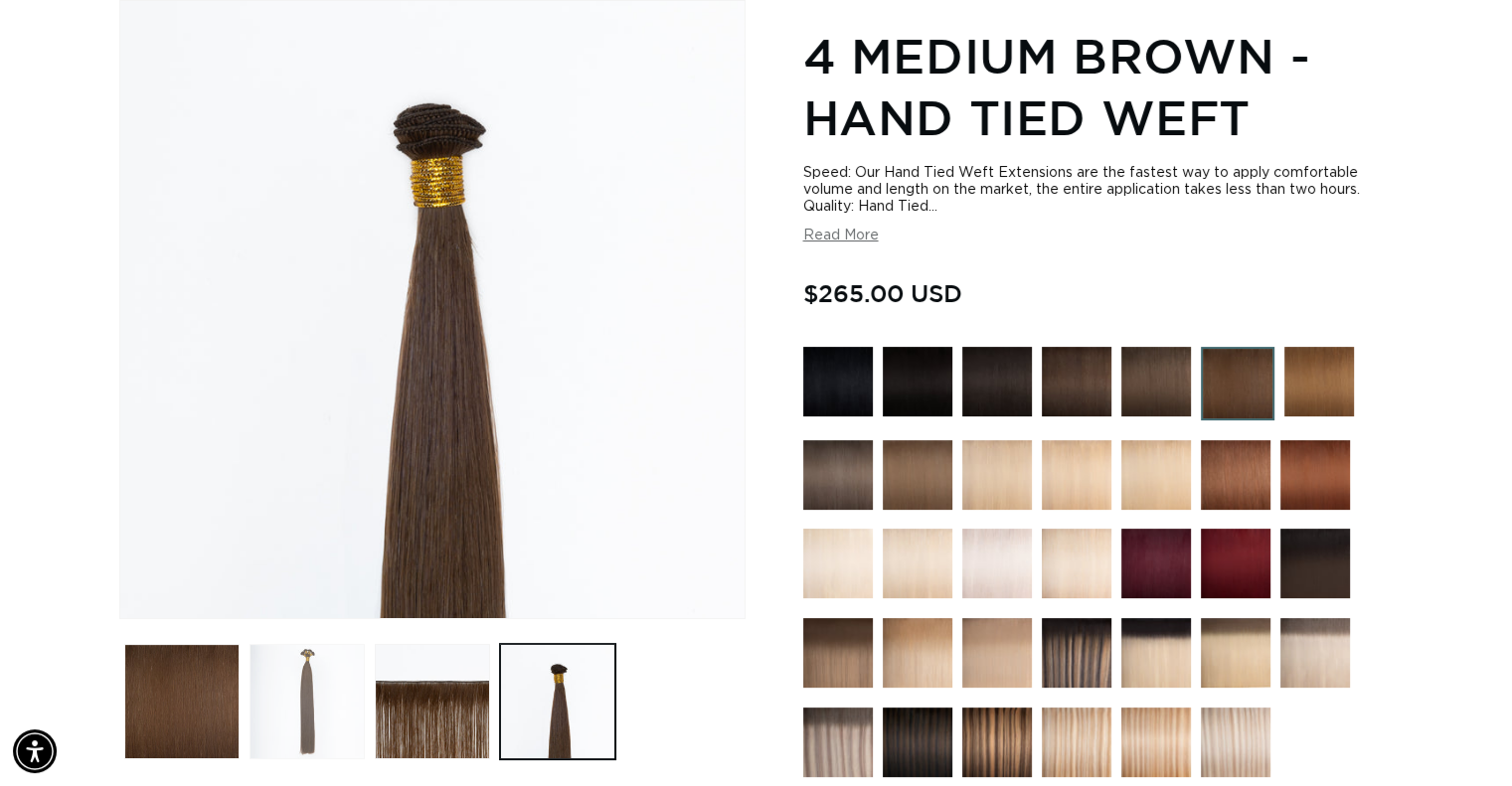 click at bounding box center [307, 702] 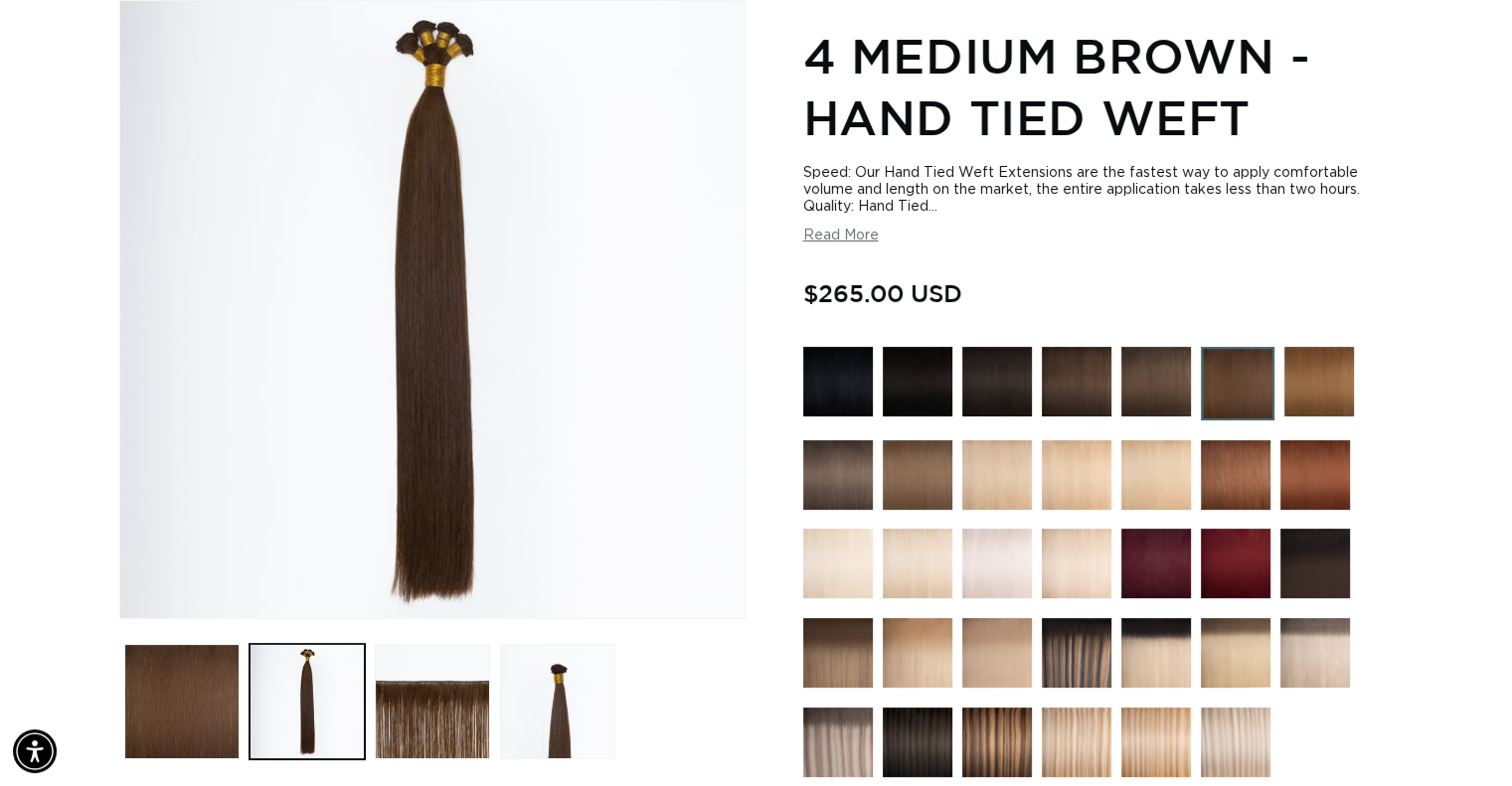 scroll, scrollTop: 0, scrollLeft: 2741, axis: horizontal 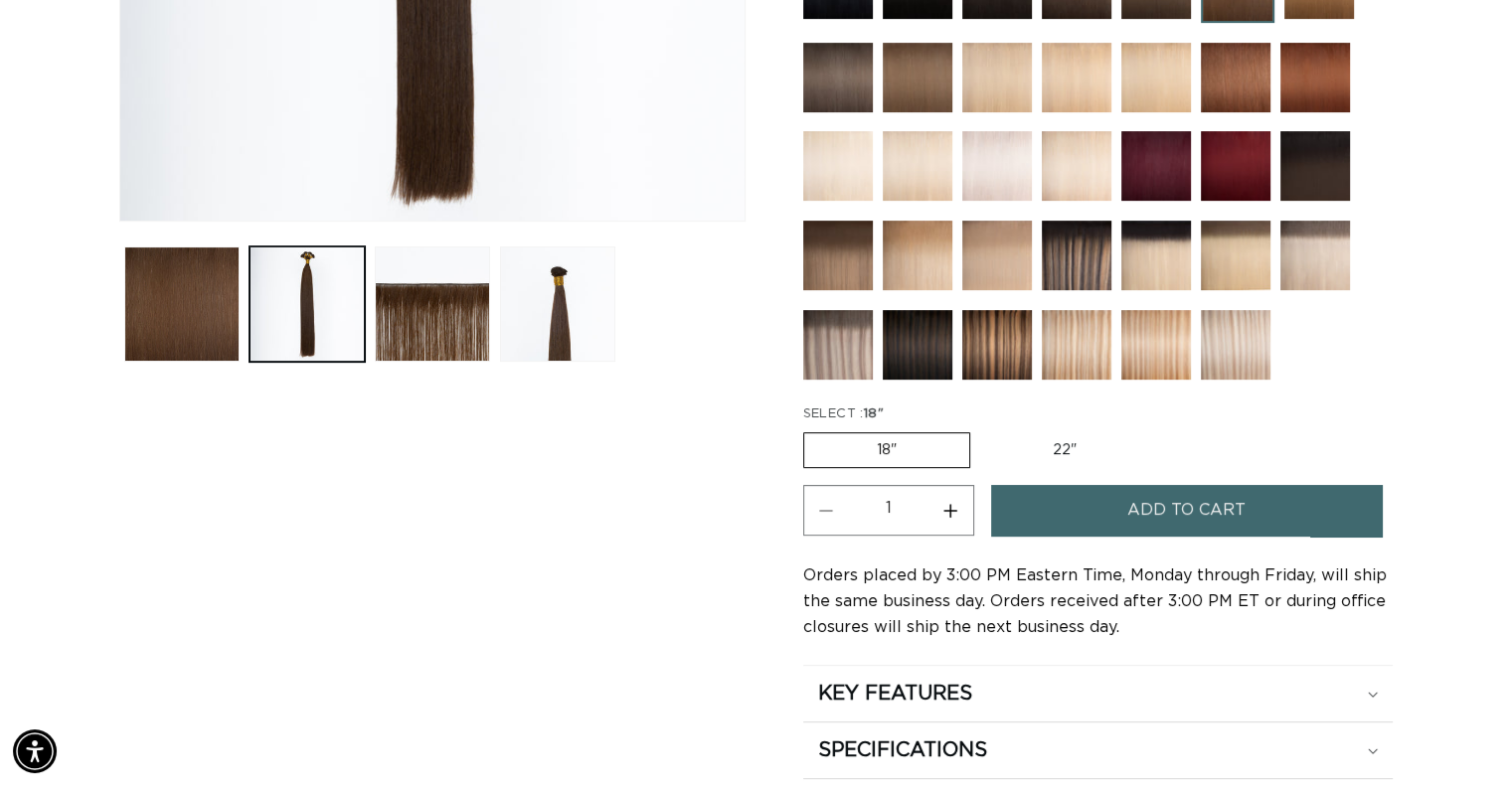 click on "22" Variant sold out or unavailable" at bounding box center (1065, 450) 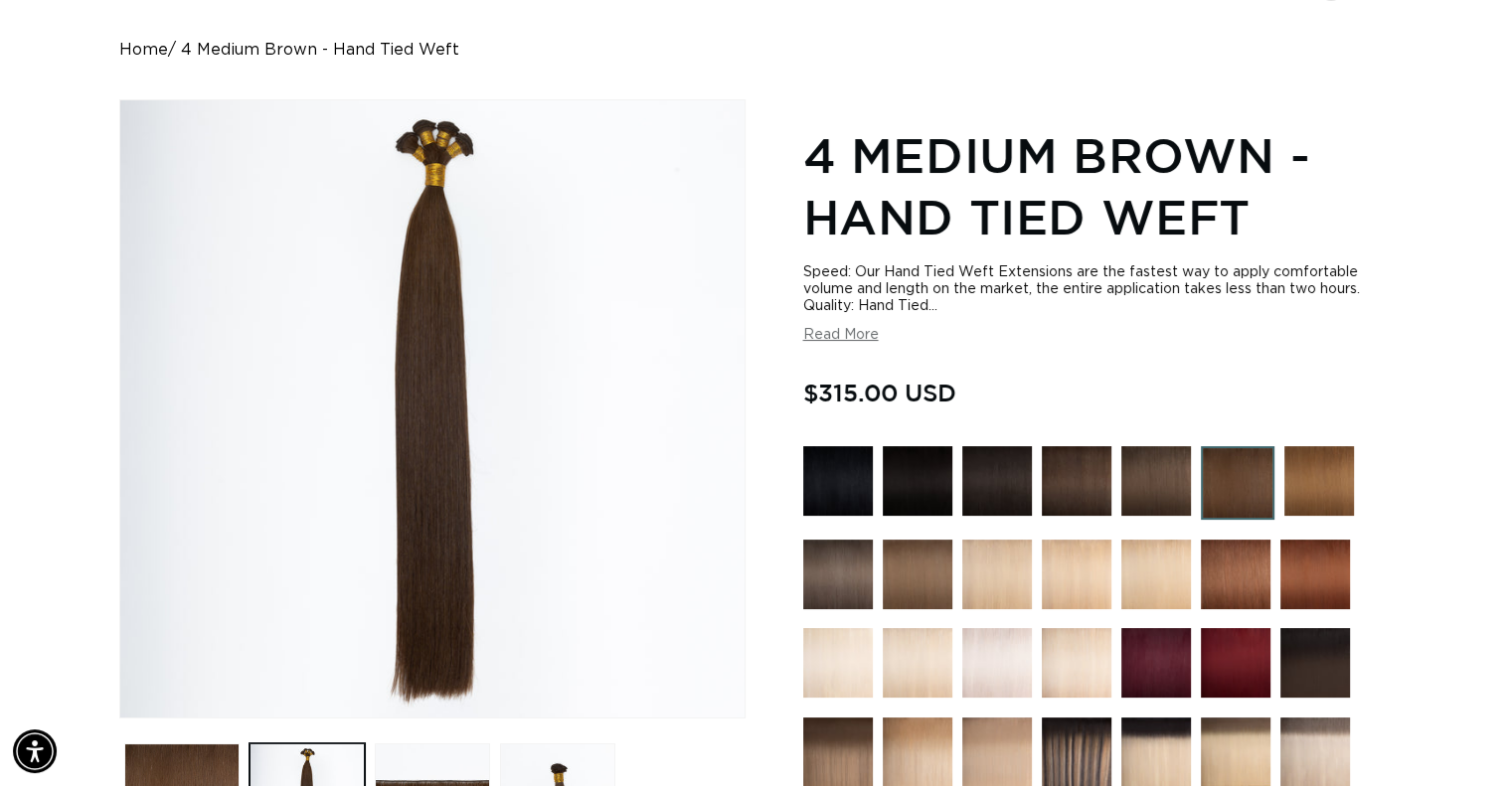 scroll, scrollTop: 175, scrollLeft: 0, axis: vertical 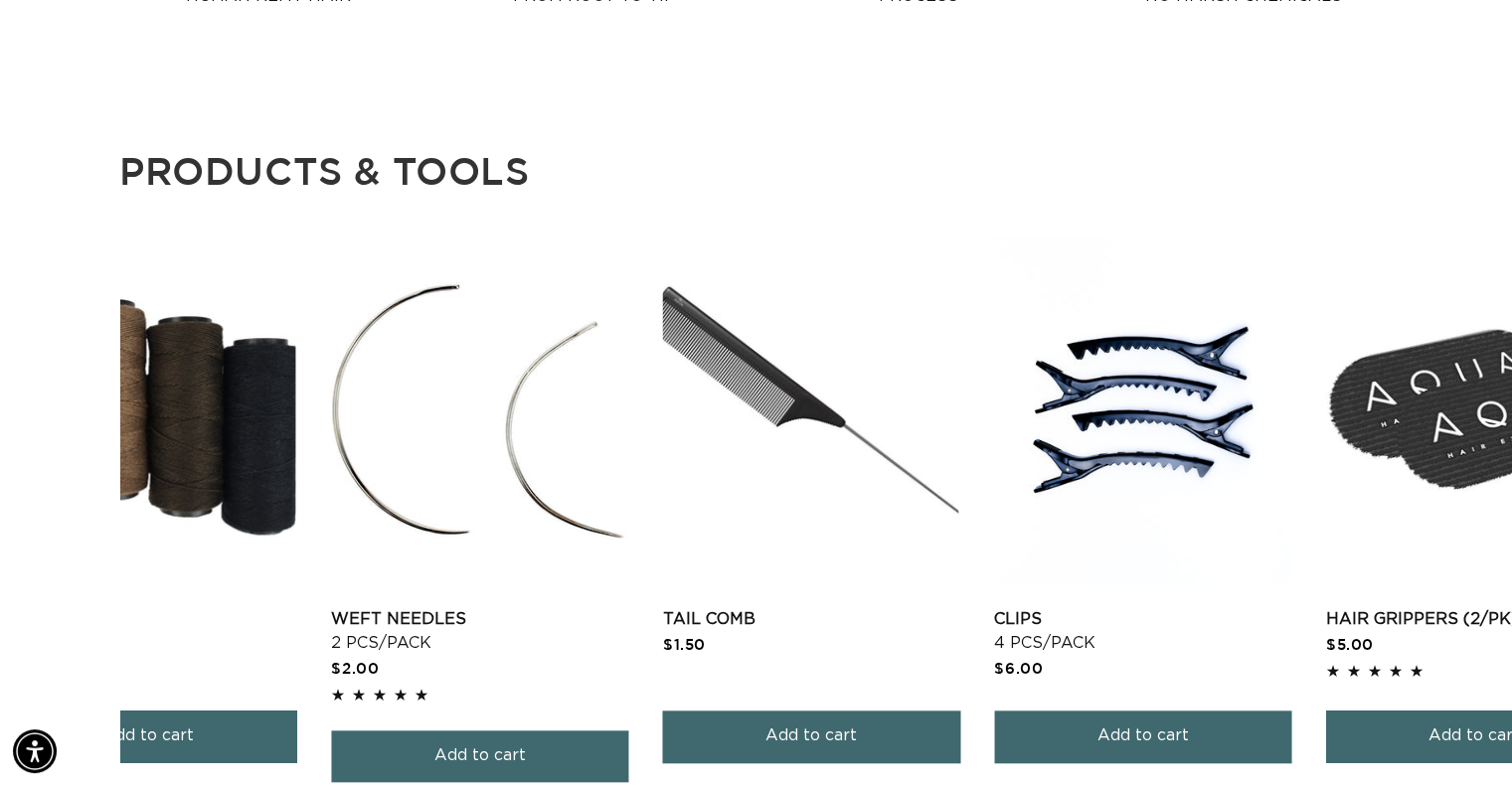 click on "Thread" at bounding box center (148, 619) 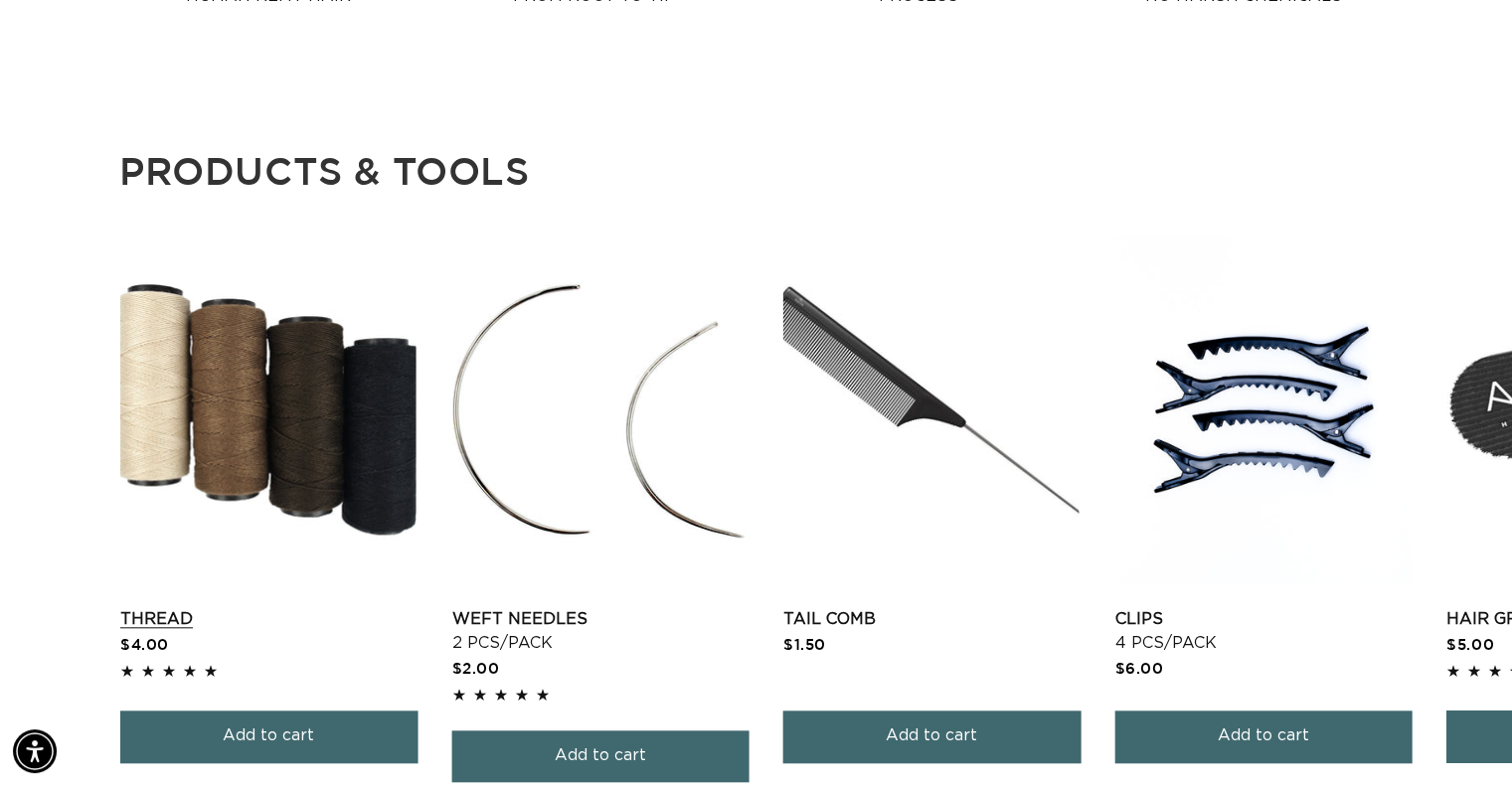 drag, startPoint x: 1429, startPoint y: 593, endPoint x: 192, endPoint y: 592, distance: 1237.0004 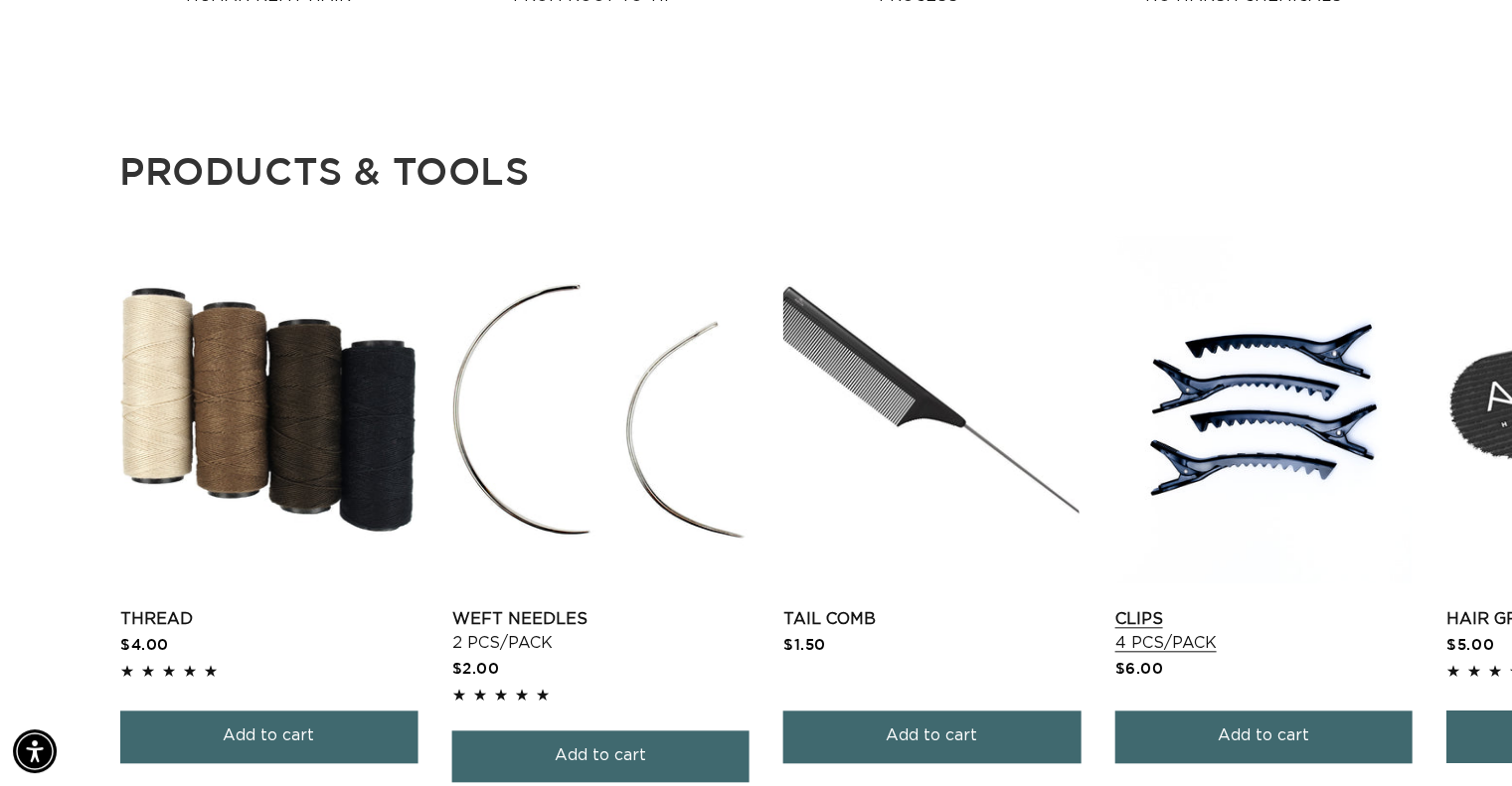 scroll, scrollTop: 0, scrollLeft: 0, axis: both 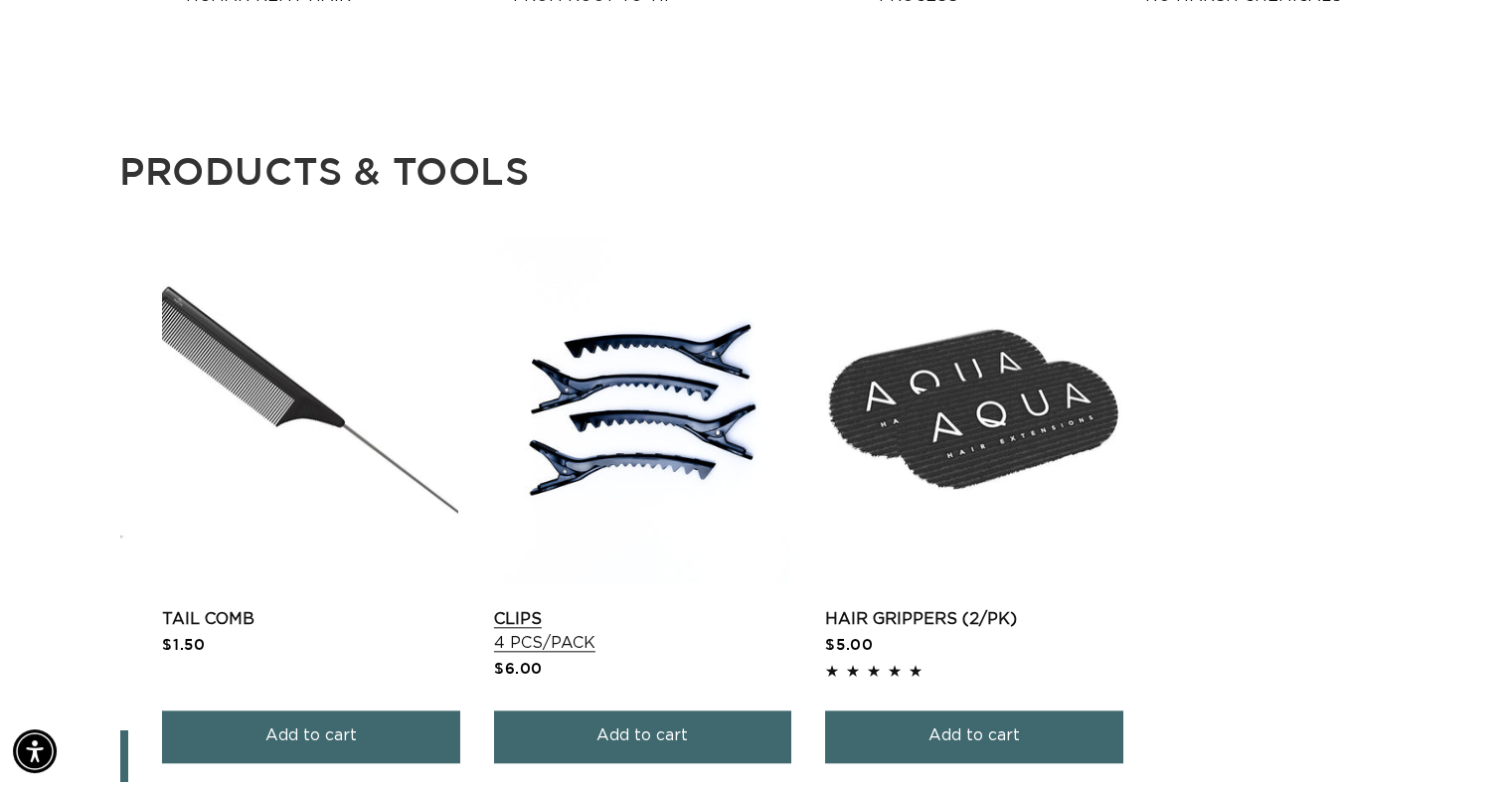 click on "Products & tools
Loop Tool
Loop Tool
$20.00
4.8 /
5.0
Add to cart" at bounding box center (756, 481) 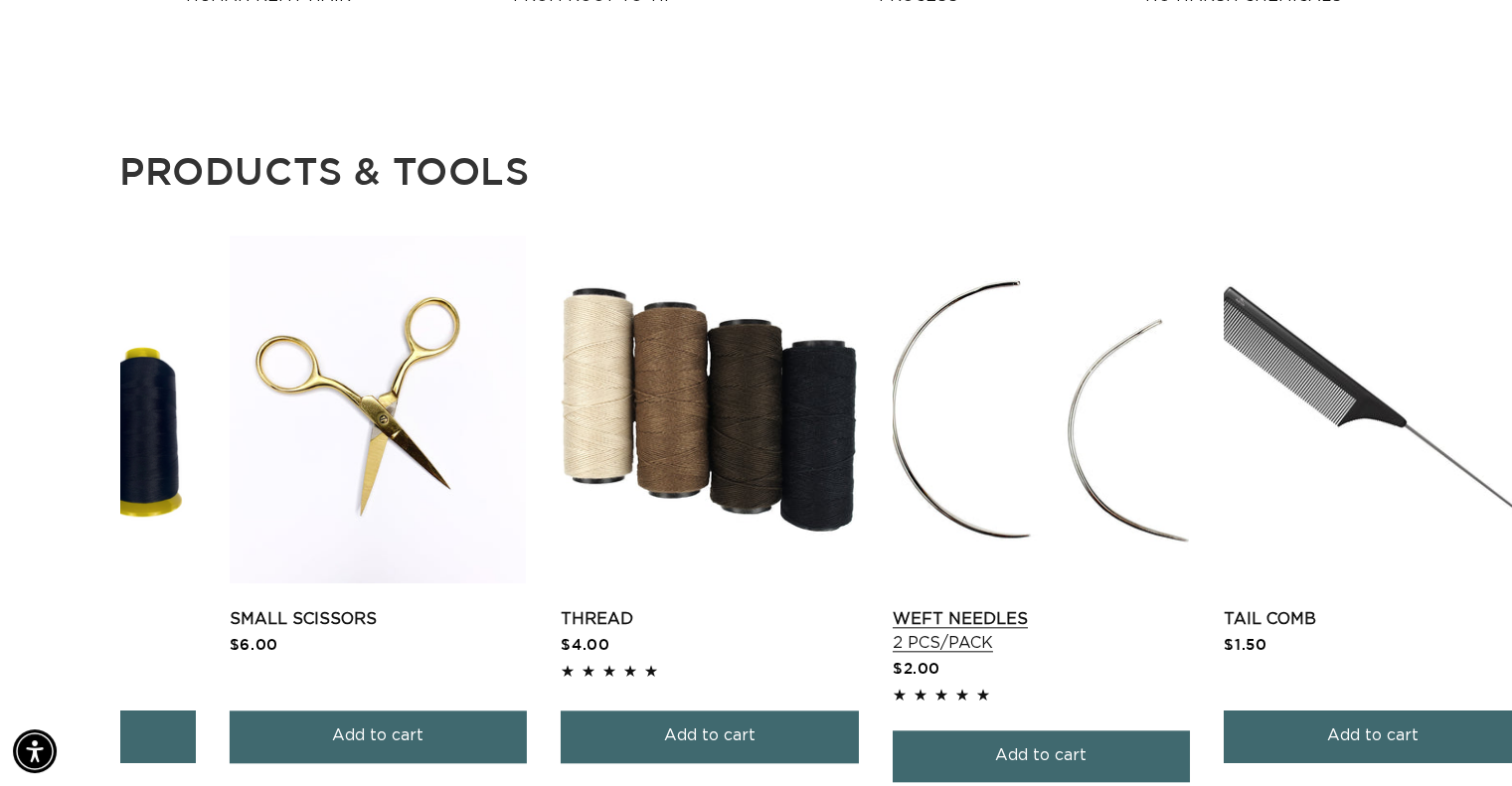 scroll, scrollTop: 0, scrollLeft: 1371, axis: horizontal 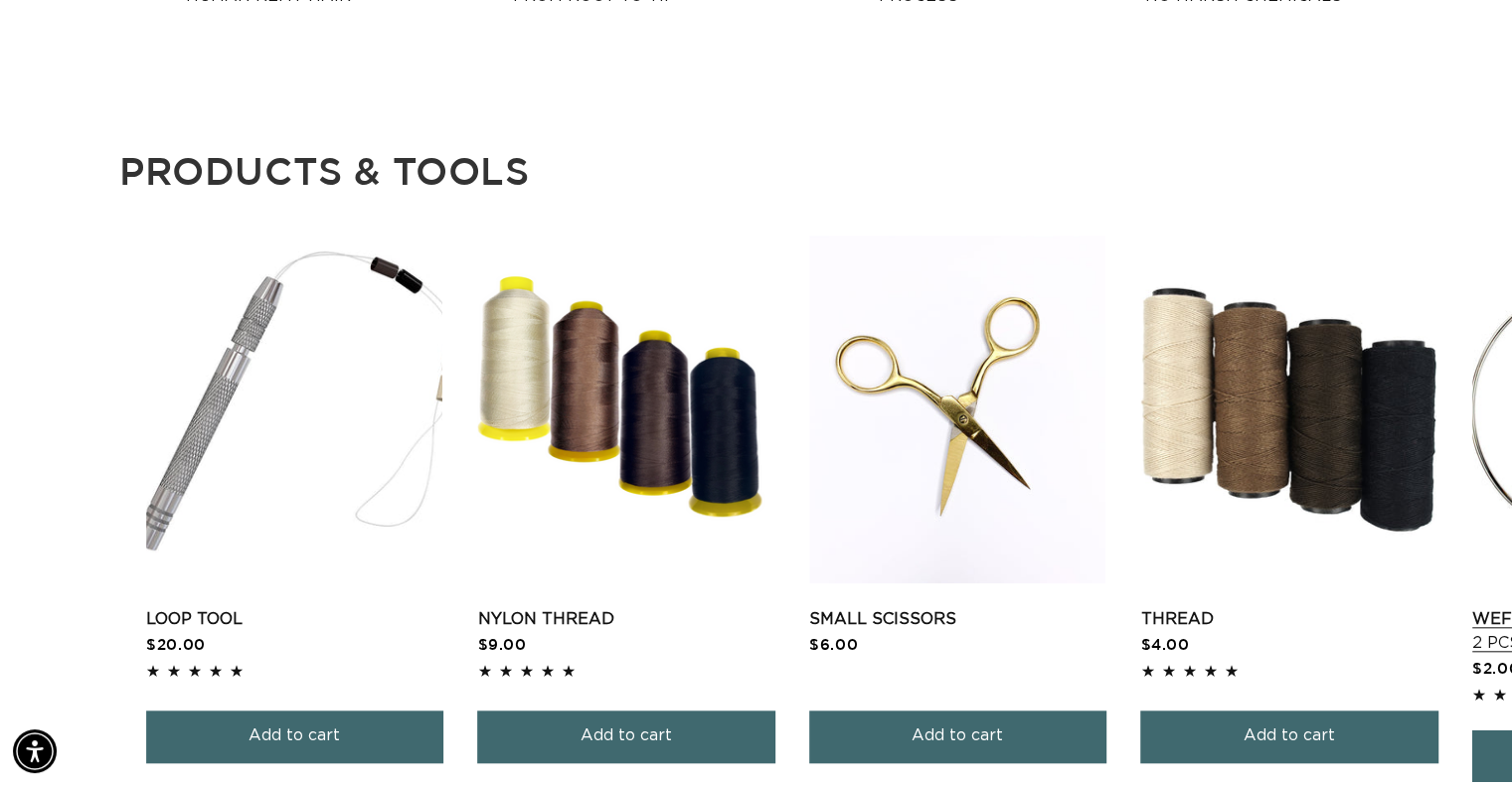 click on "Skip to content
PREMIUM HAIR EXTENSIONS. NO GUESSWORK.
SHOP NOW. PAY LATER WITH AFTERPAY NOW AVAILABLE
AQUALYNA FOR STYLIST - SAVE UP TO 30% SHOP WITH PRO DISCOUNT OFF
FEATURED
Rooted" at bounding box center [756, -1372] 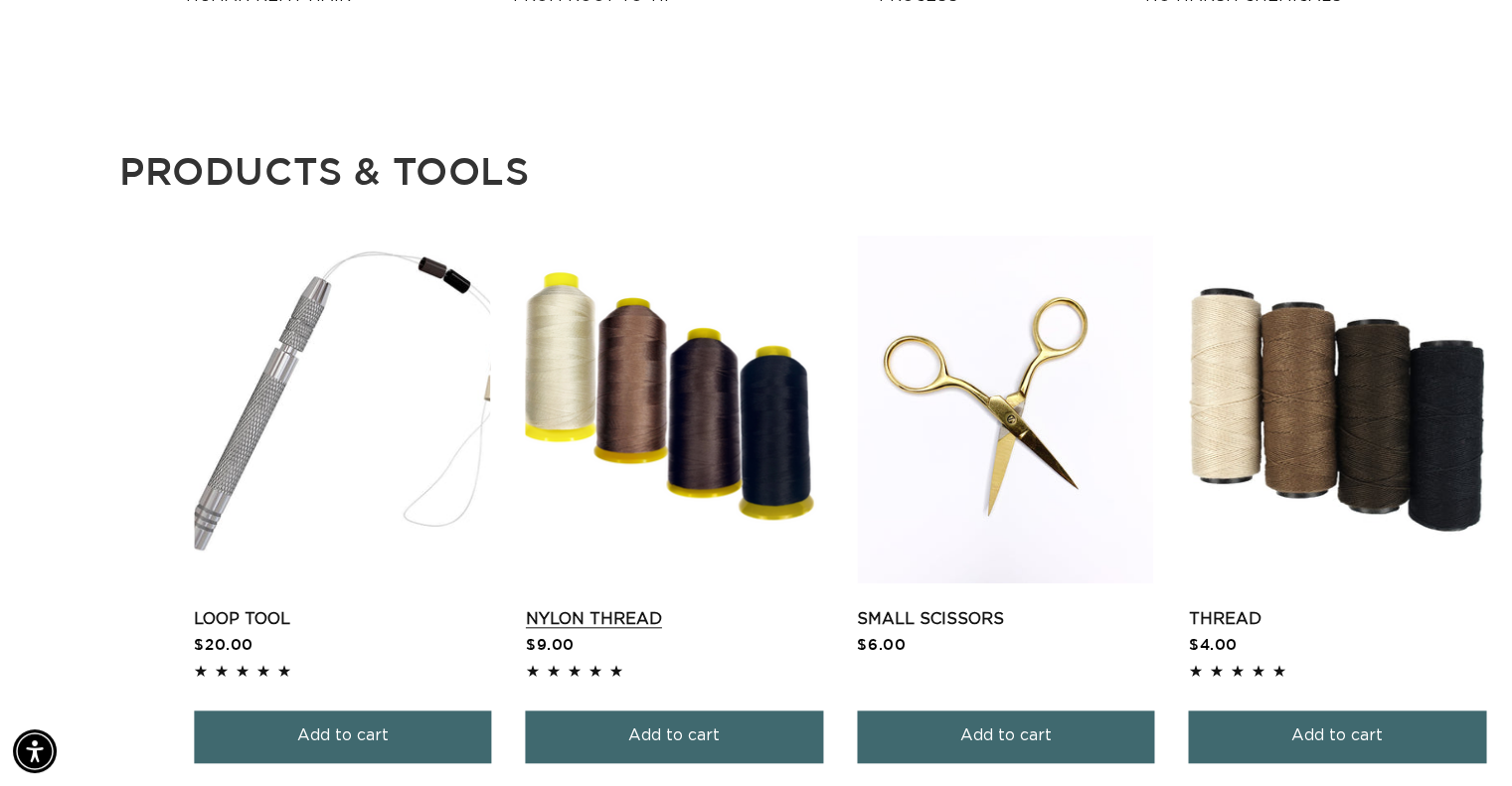 scroll, scrollTop: 0, scrollLeft: 2741, axis: horizontal 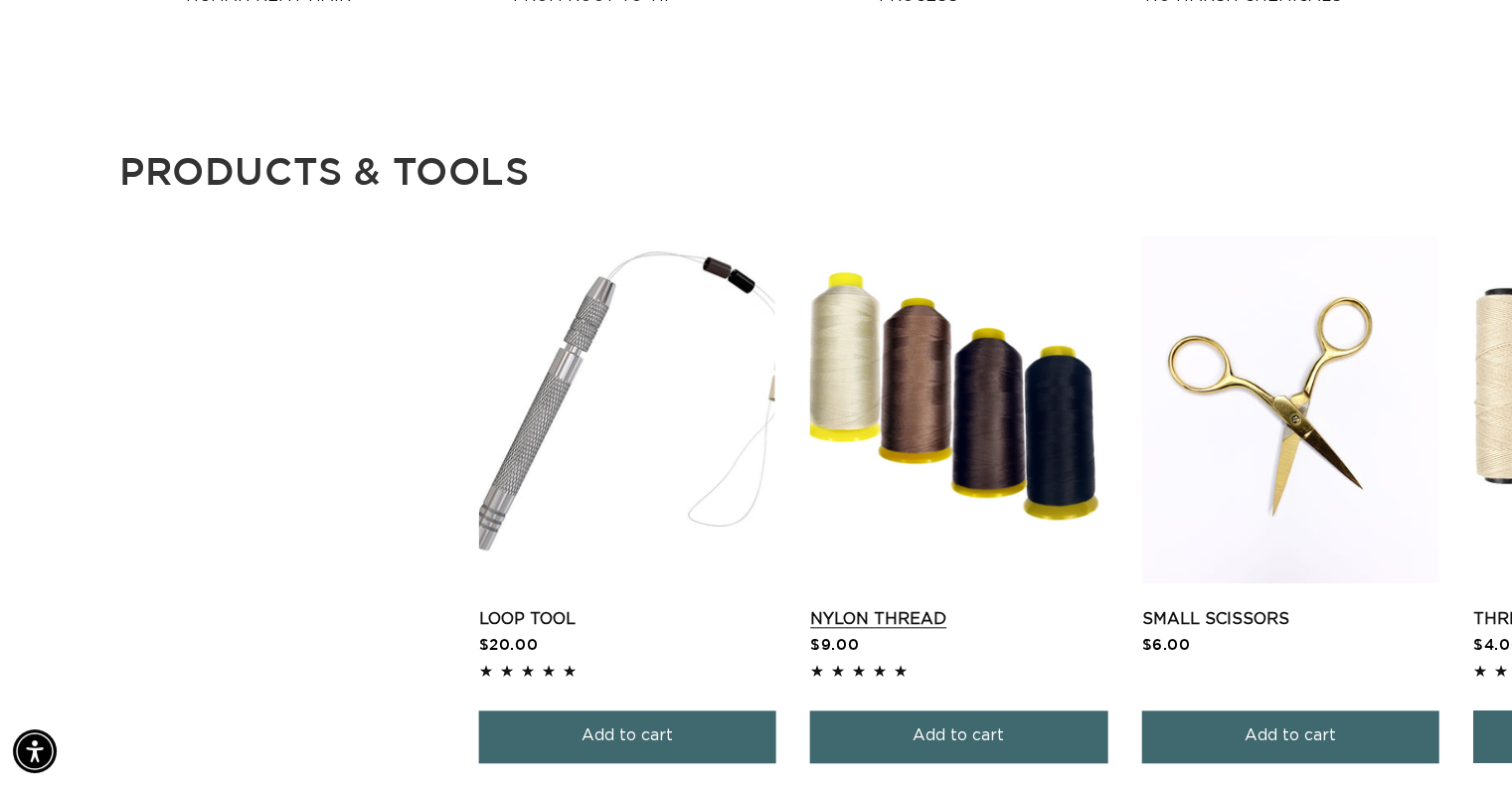 click on "Skip to content
PREMIUM HAIR EXTENSIONS. NO GUESSWORK.
SHOP NOW. PAY LATER WITH AFTERPAY NOW AVAILABLE
AQUALYNA FOR STYLIST - SAVE UP TO 30% SHOP WITH PRO DISCOUNT OFF
FEATURED
Rooted" at bounding box center [756, -1372] 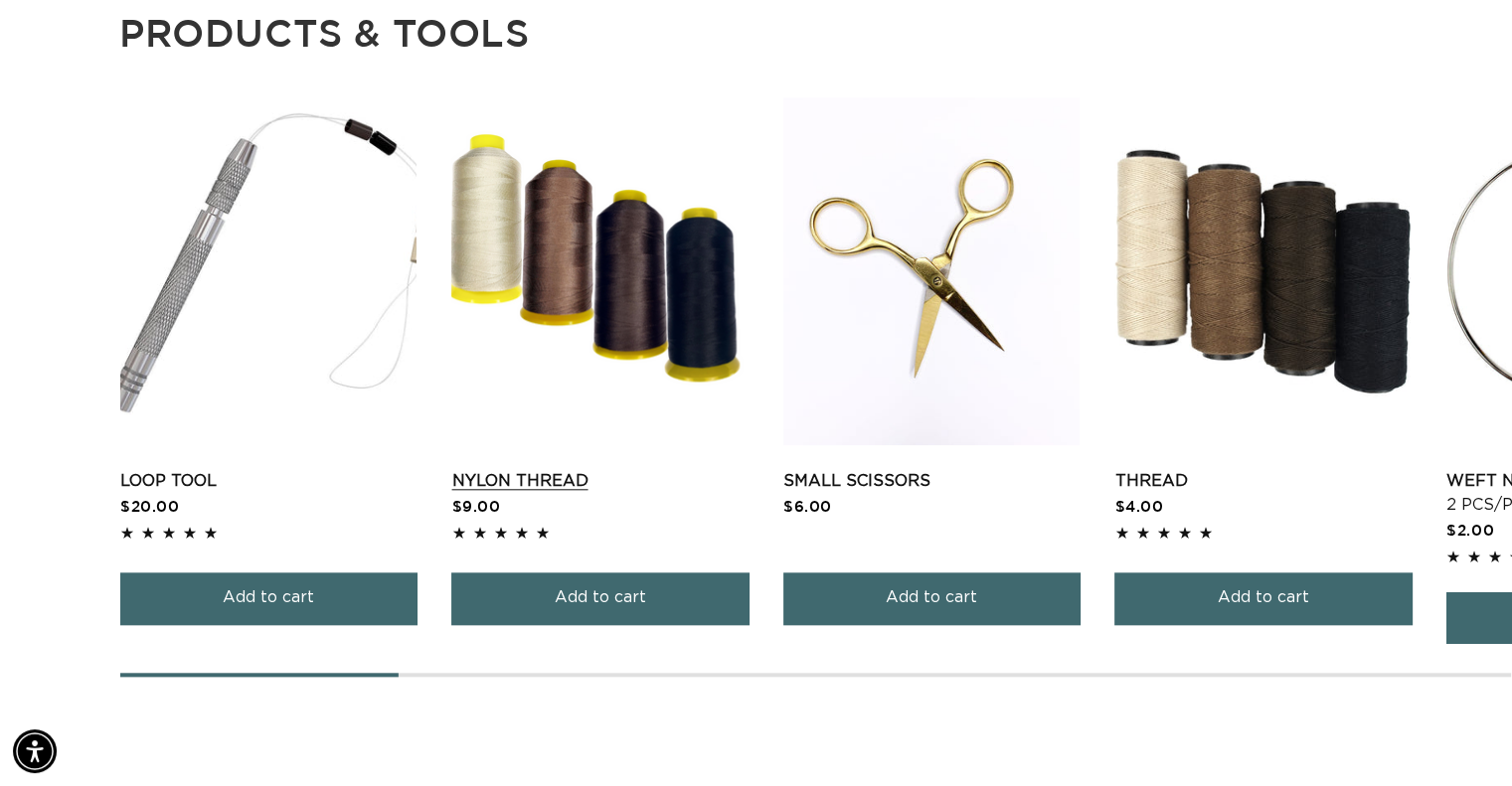 scroll, scrollTop: 2262, scrollLeft: 0, axis: vertical 